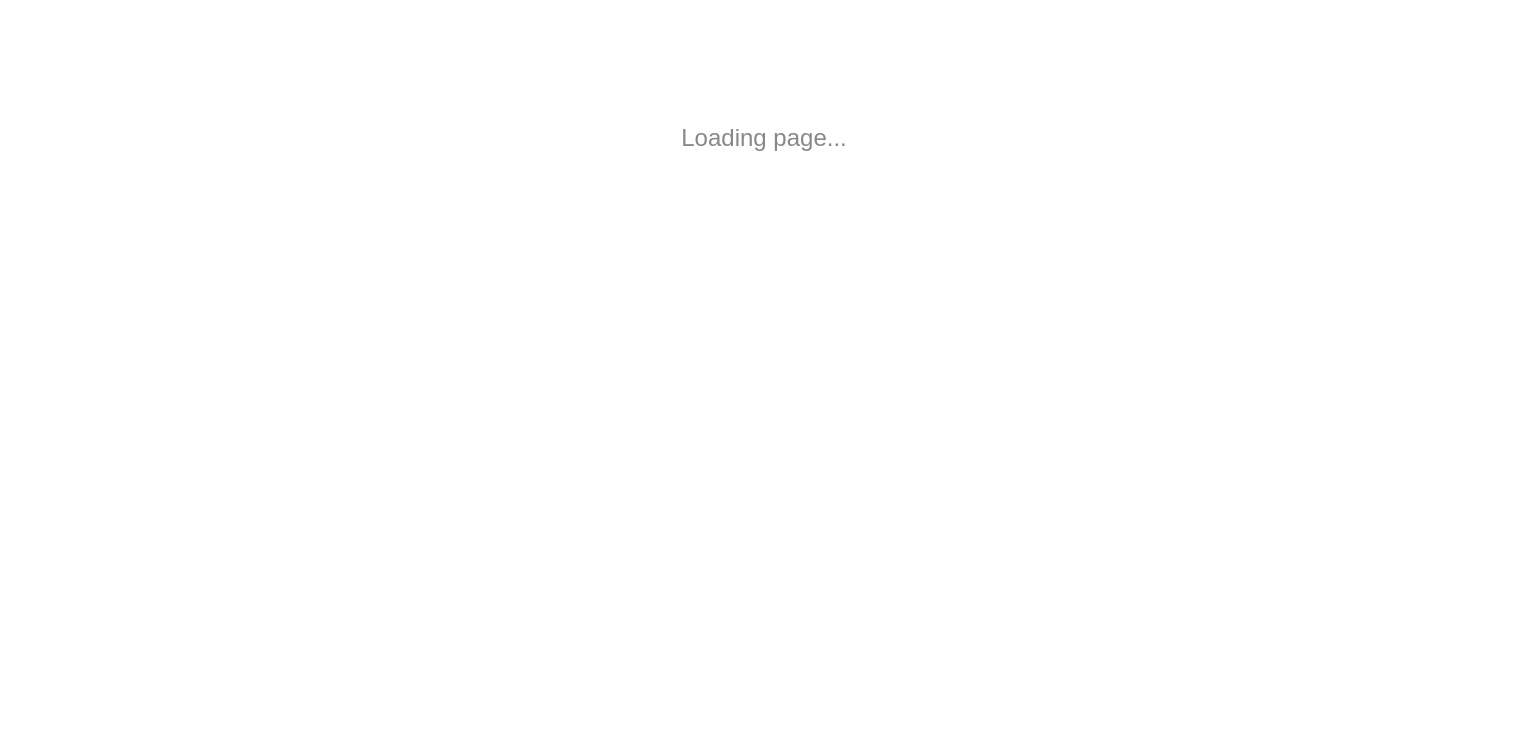 scroll, scrollTop: 0, scrollLeft: 0, axis: both 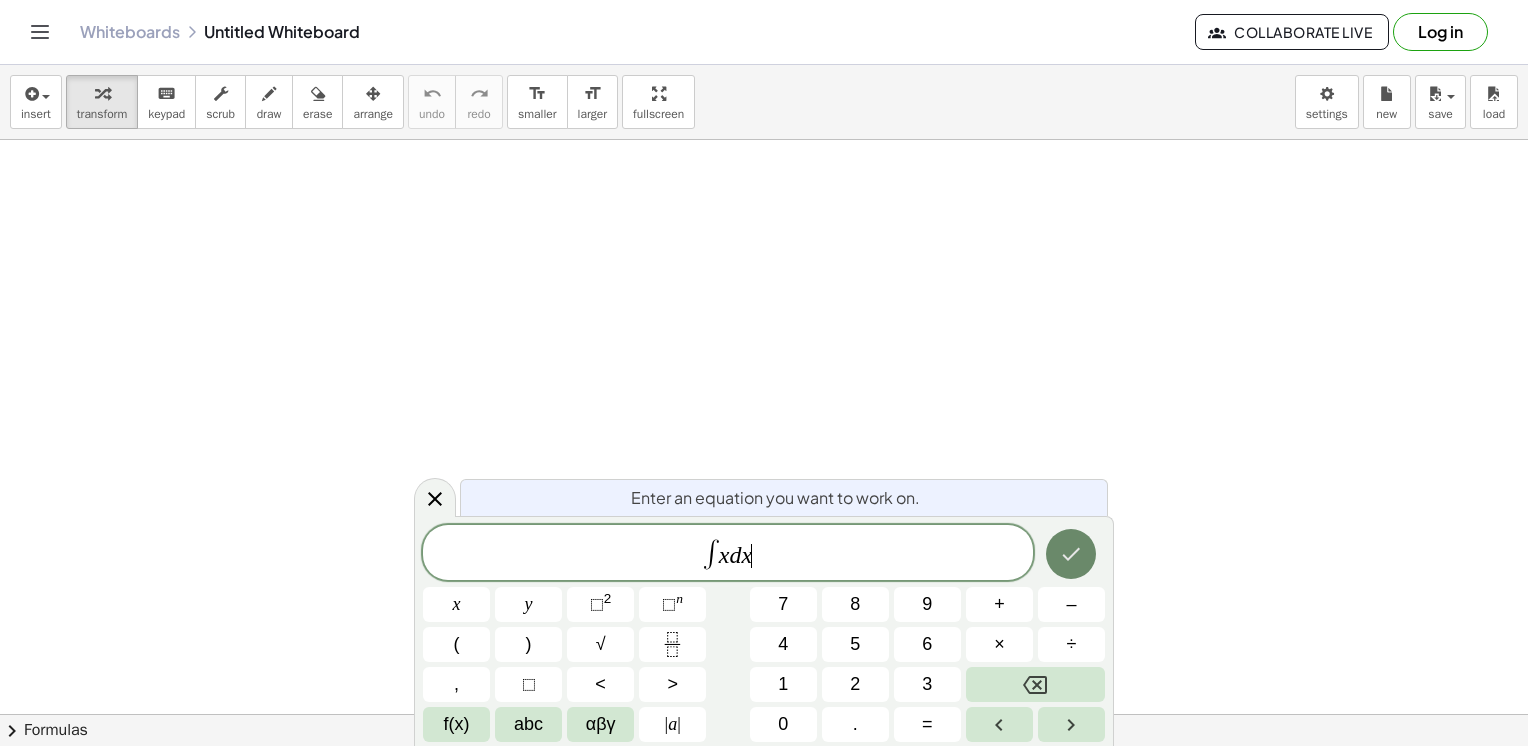 click 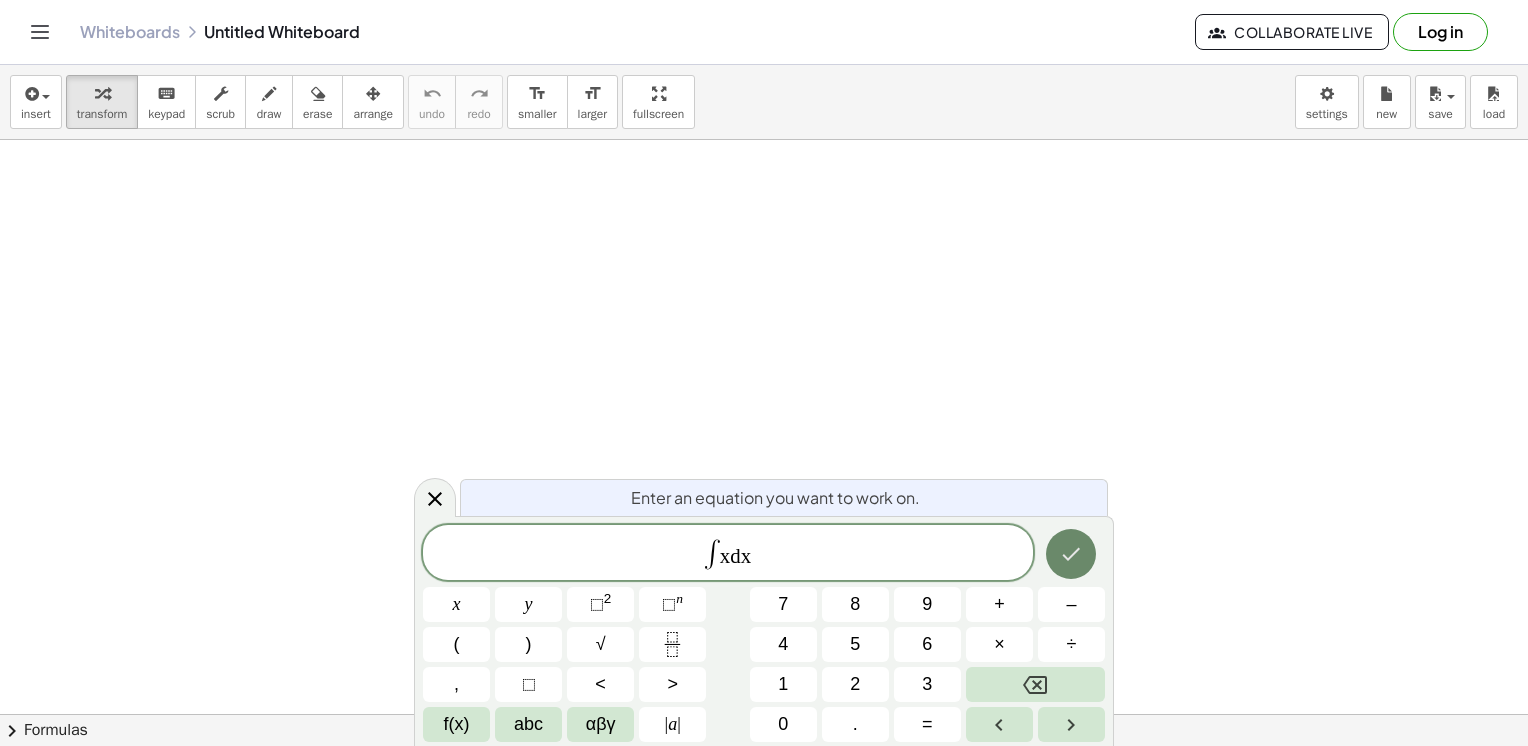 click 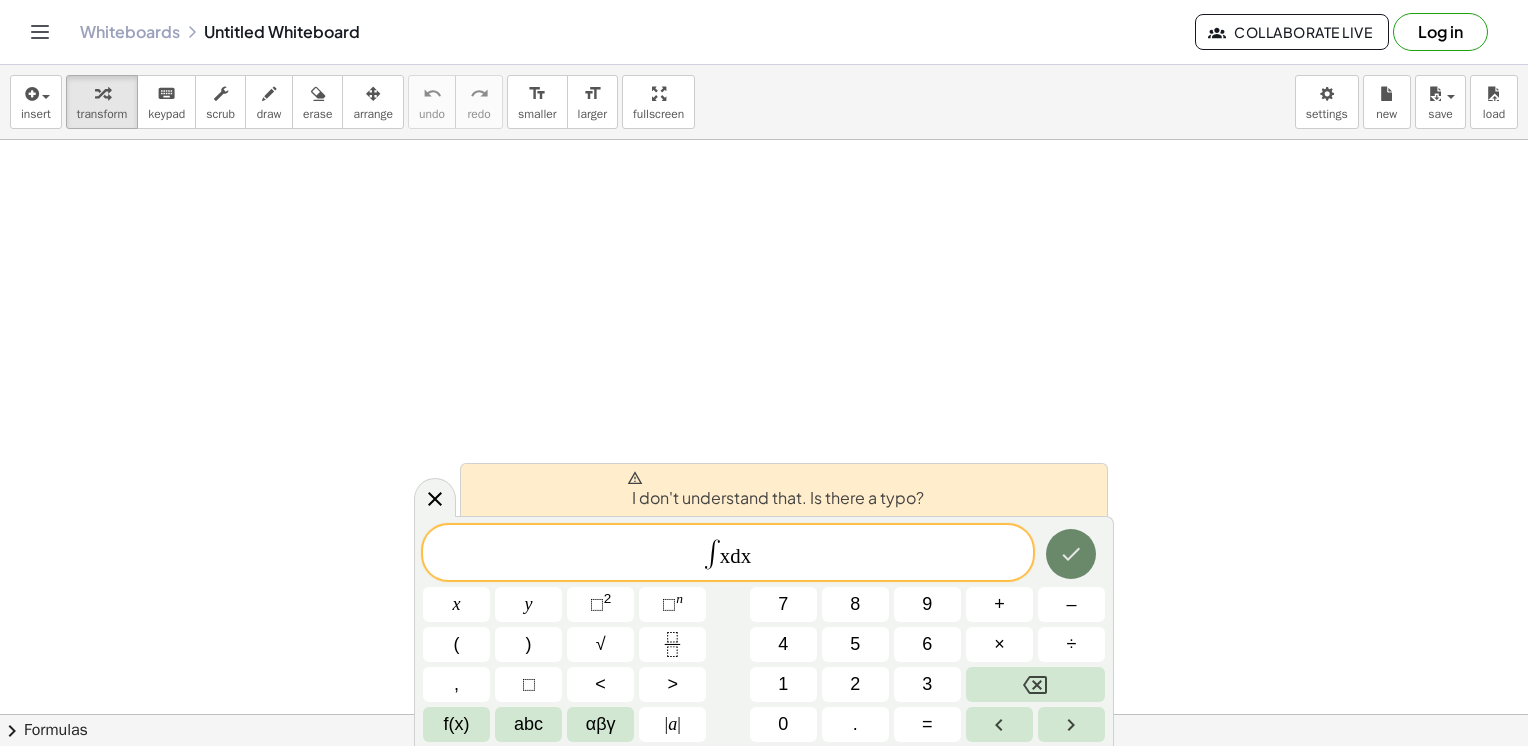 click 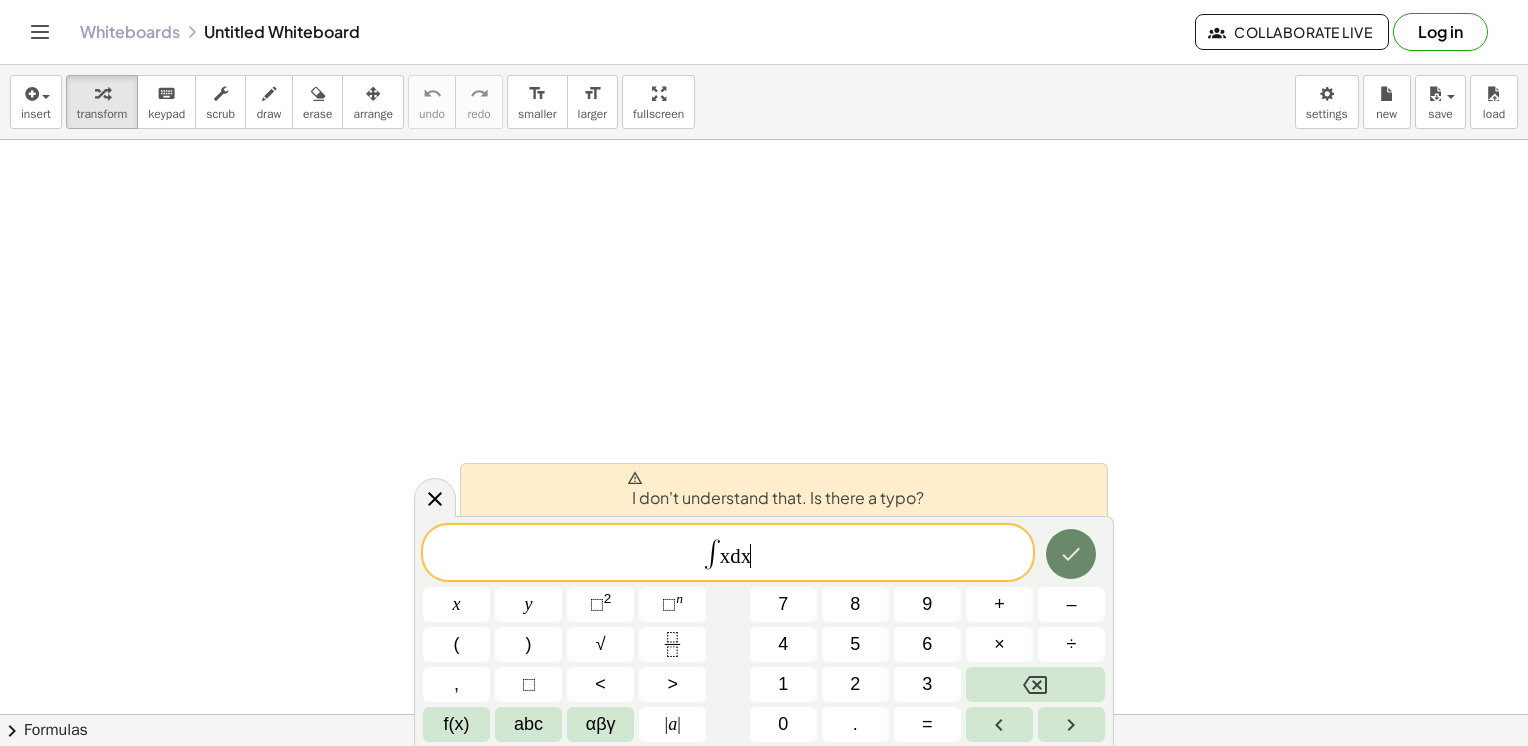 click 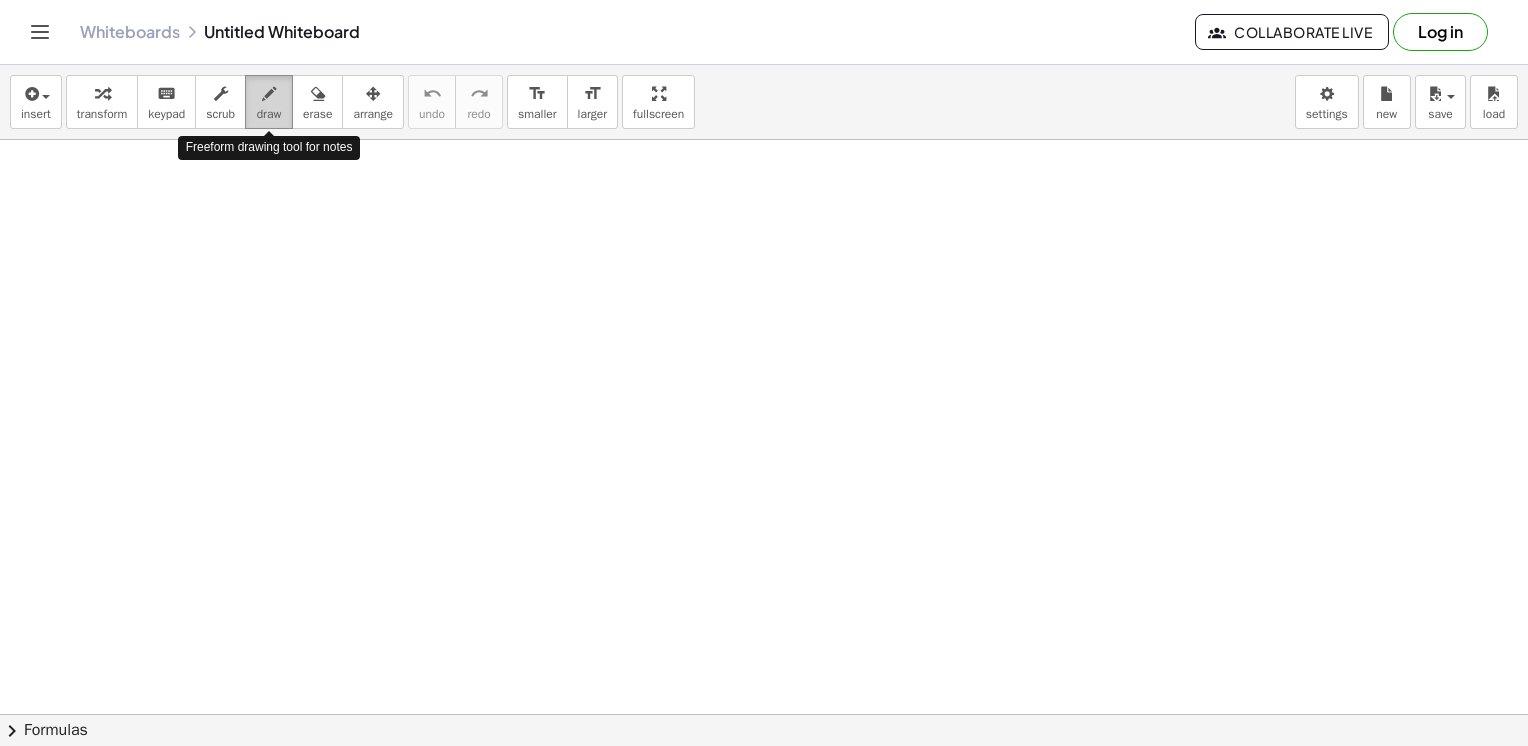 click on "draw" at bounding box center (269, 102) 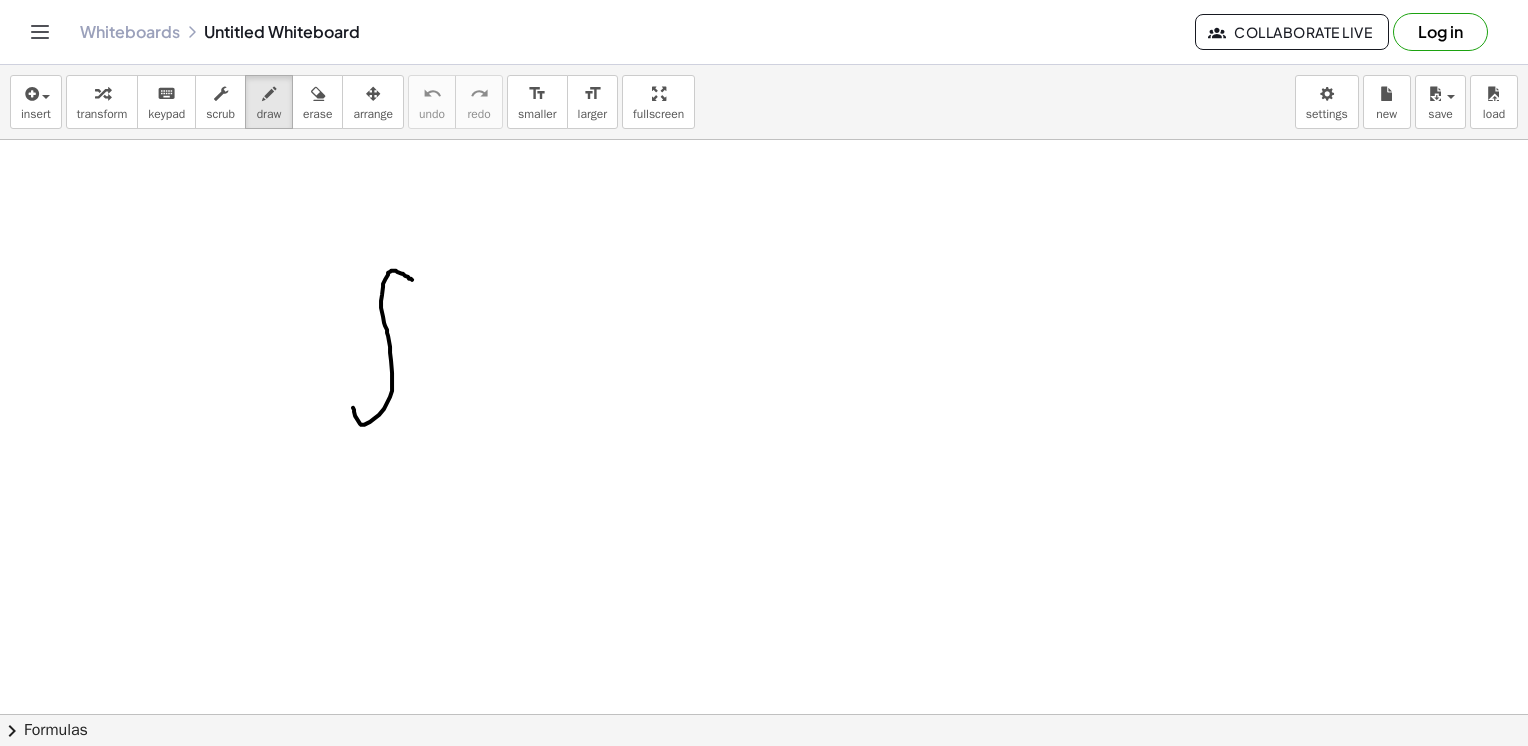 drag, startPoint x: 412, startPoint y: 279, endPoint x: 353, endPoint y: 407, distance: 140.94325 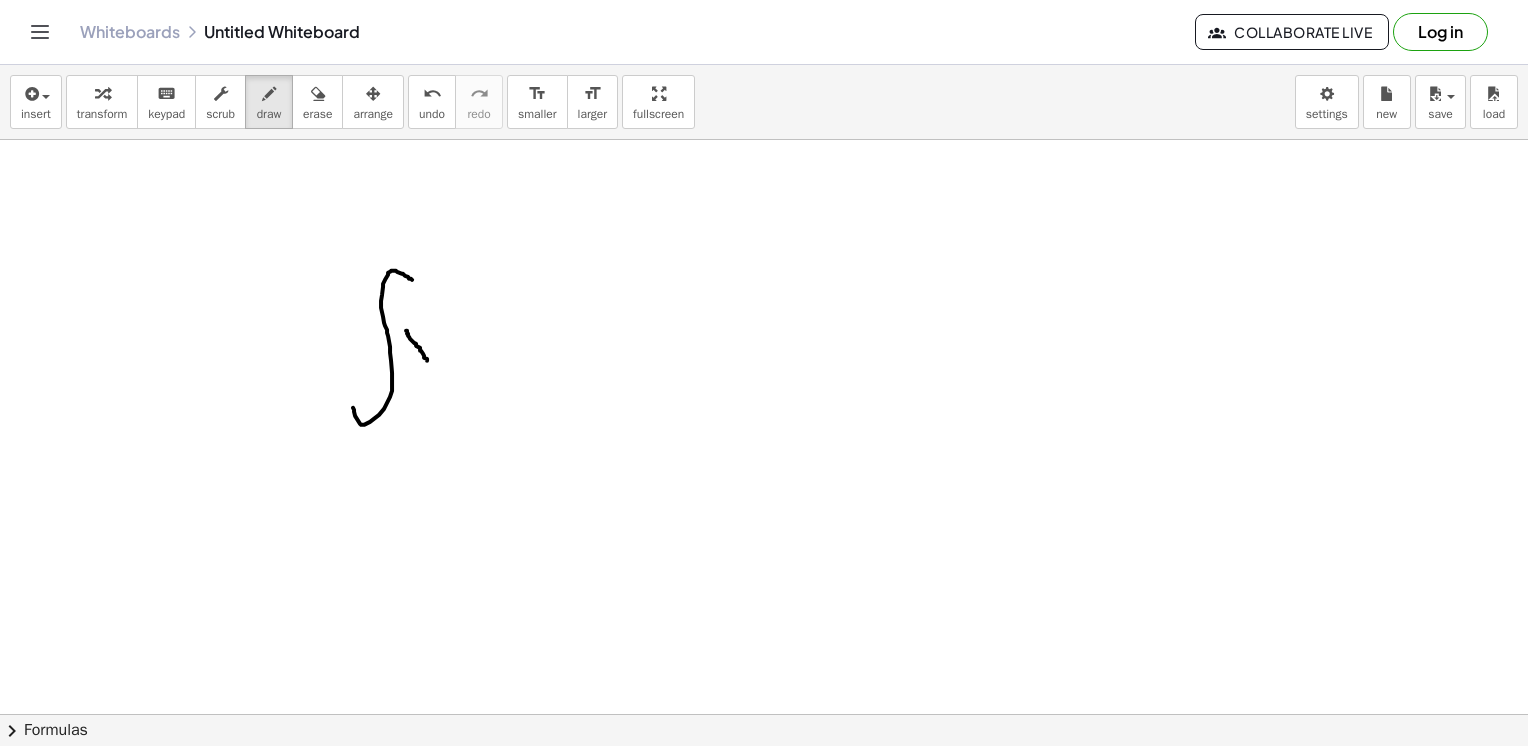 drag, startPoint x: 406, startPoint y: 330, endPoint x: 430, endPoint y: 366, distance: 43.266617 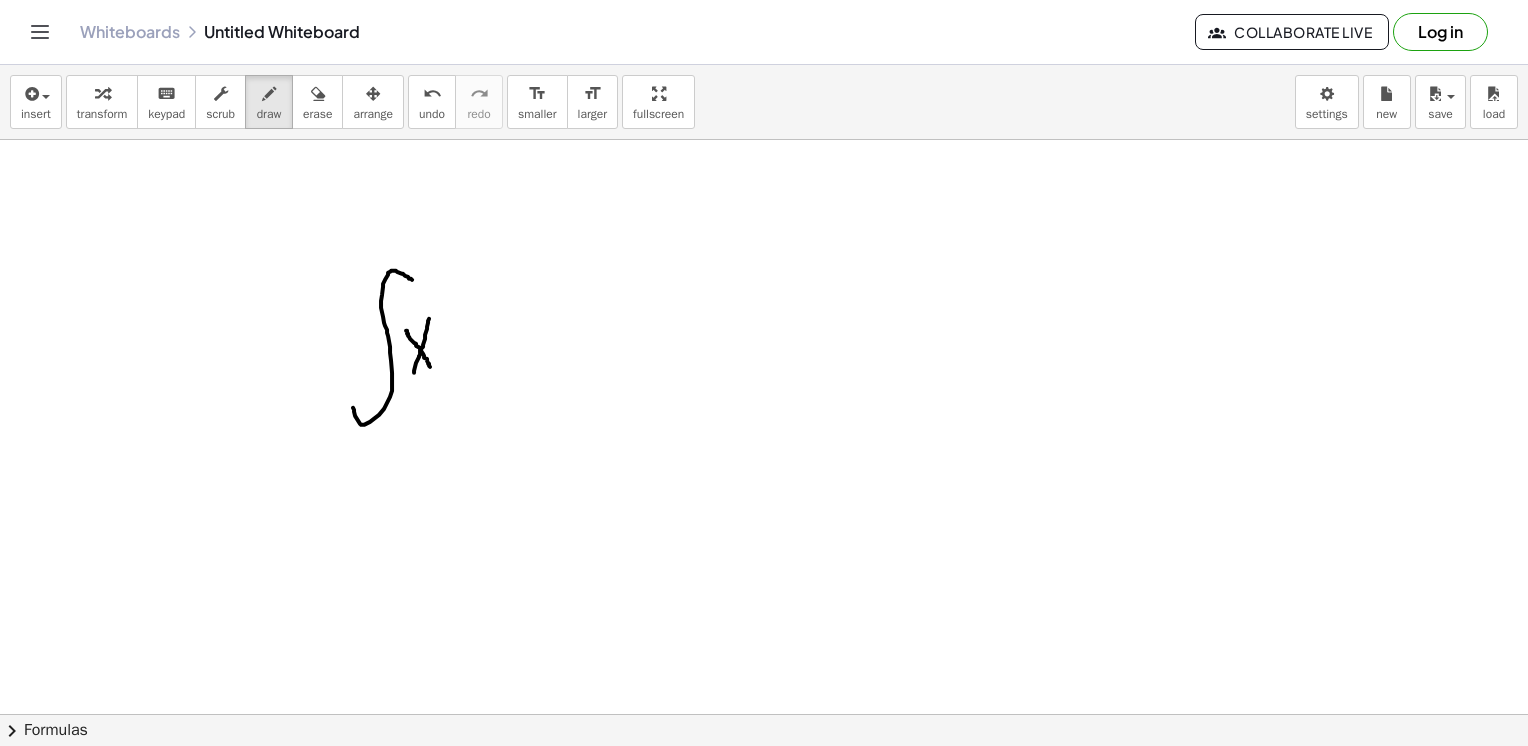 drag, startPoint x: 429, startPoint y: 318, endPoint x: 414, endPoint y: 372, distance: 56.044624 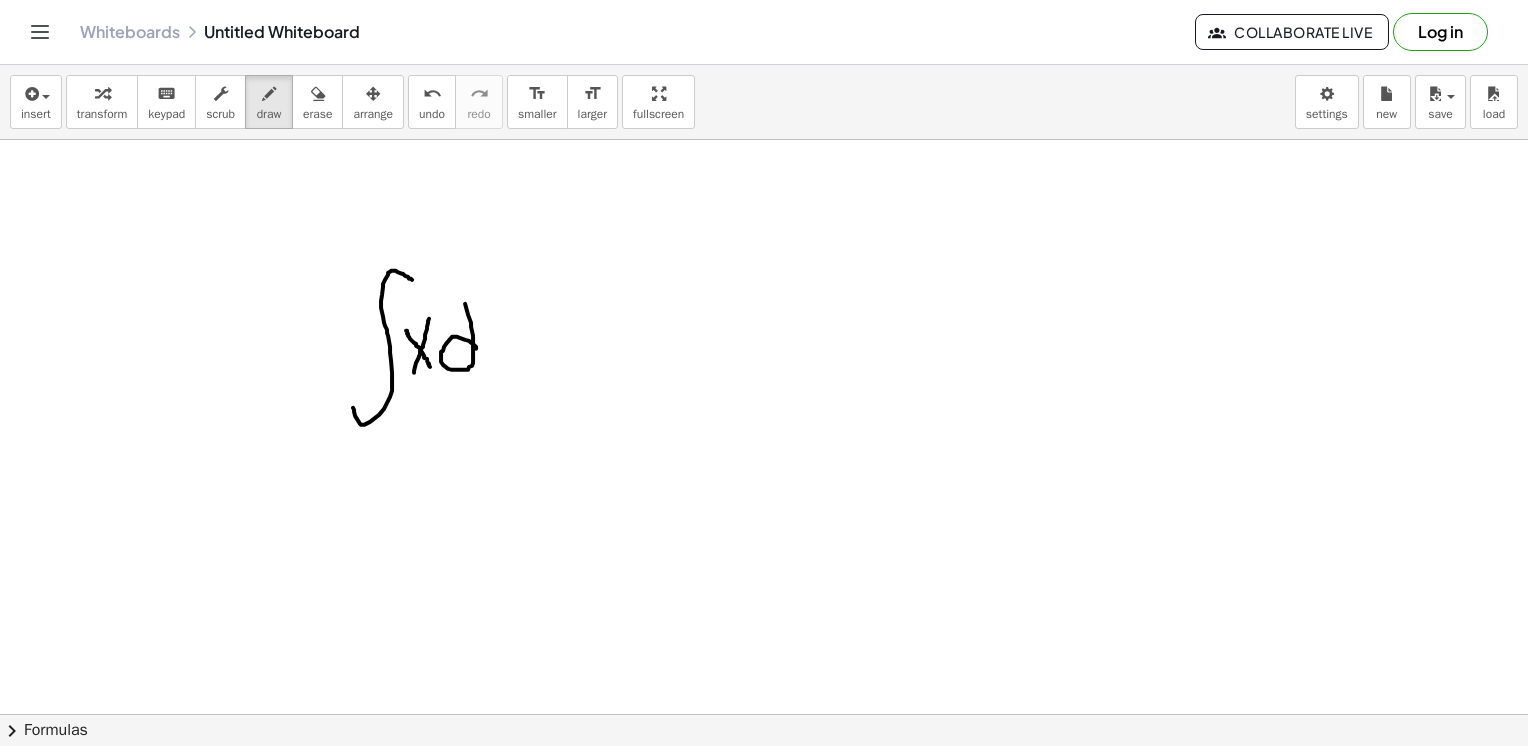 drag, startPoint x: 476, startPoint y: 348, endPoint x: 466, endPoint y: 298, distance: 50.990196 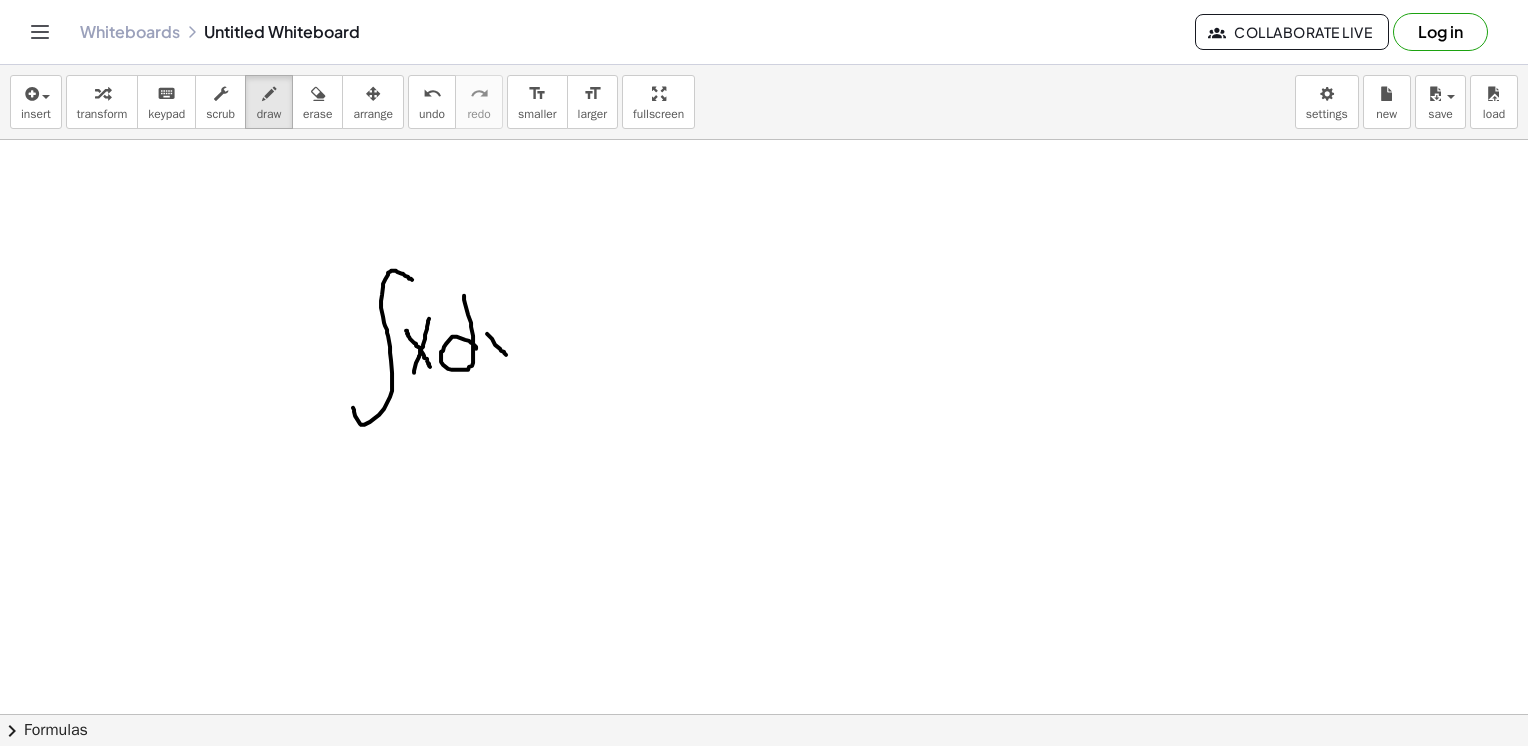 drag, startPoint x: 487, startPoint y: 333, endPoint x: 506, endPoint y: 354, distance: 28.319605 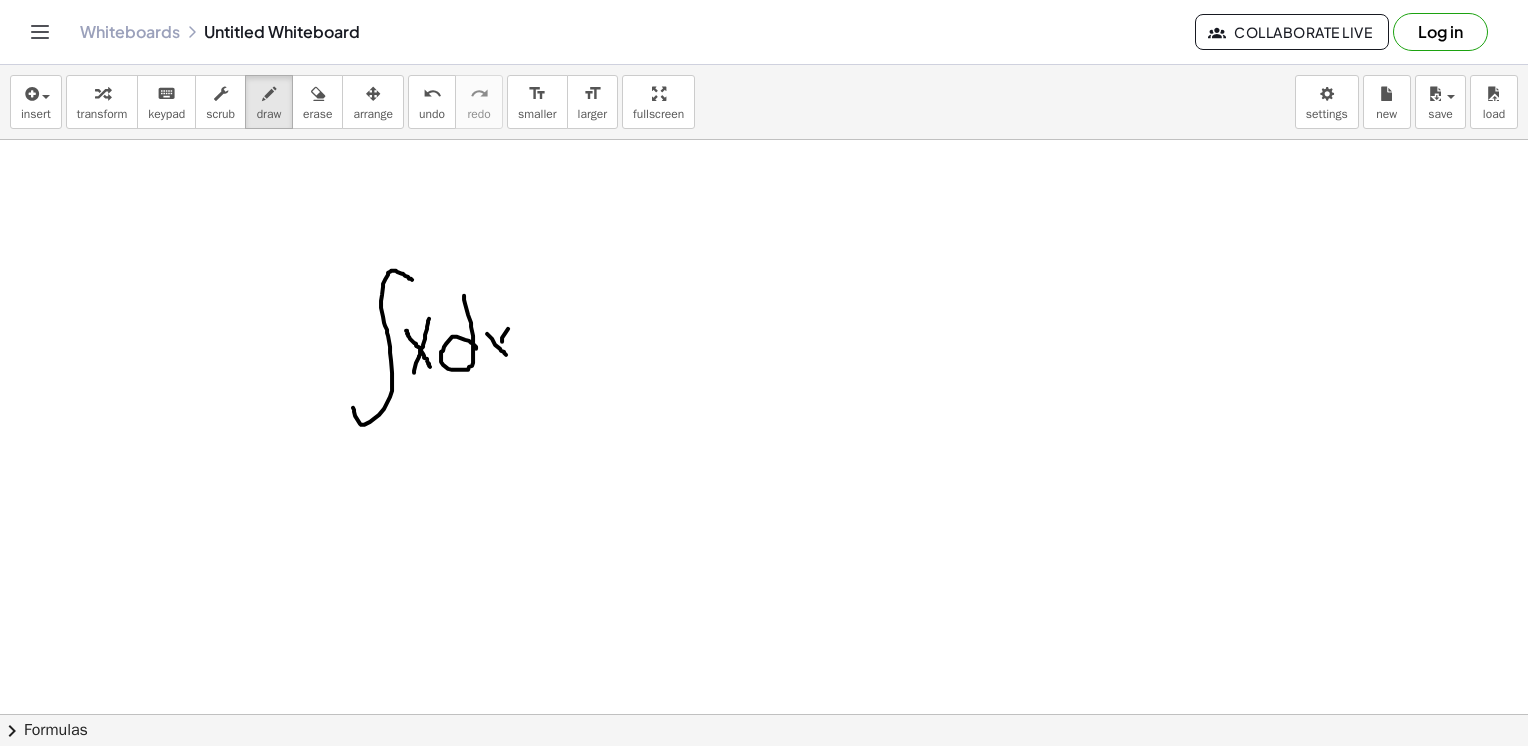 drag, startPoint x: 508, startPoint y: 328, endPoint x: 486, endPoint y: 378, distance: 54.626 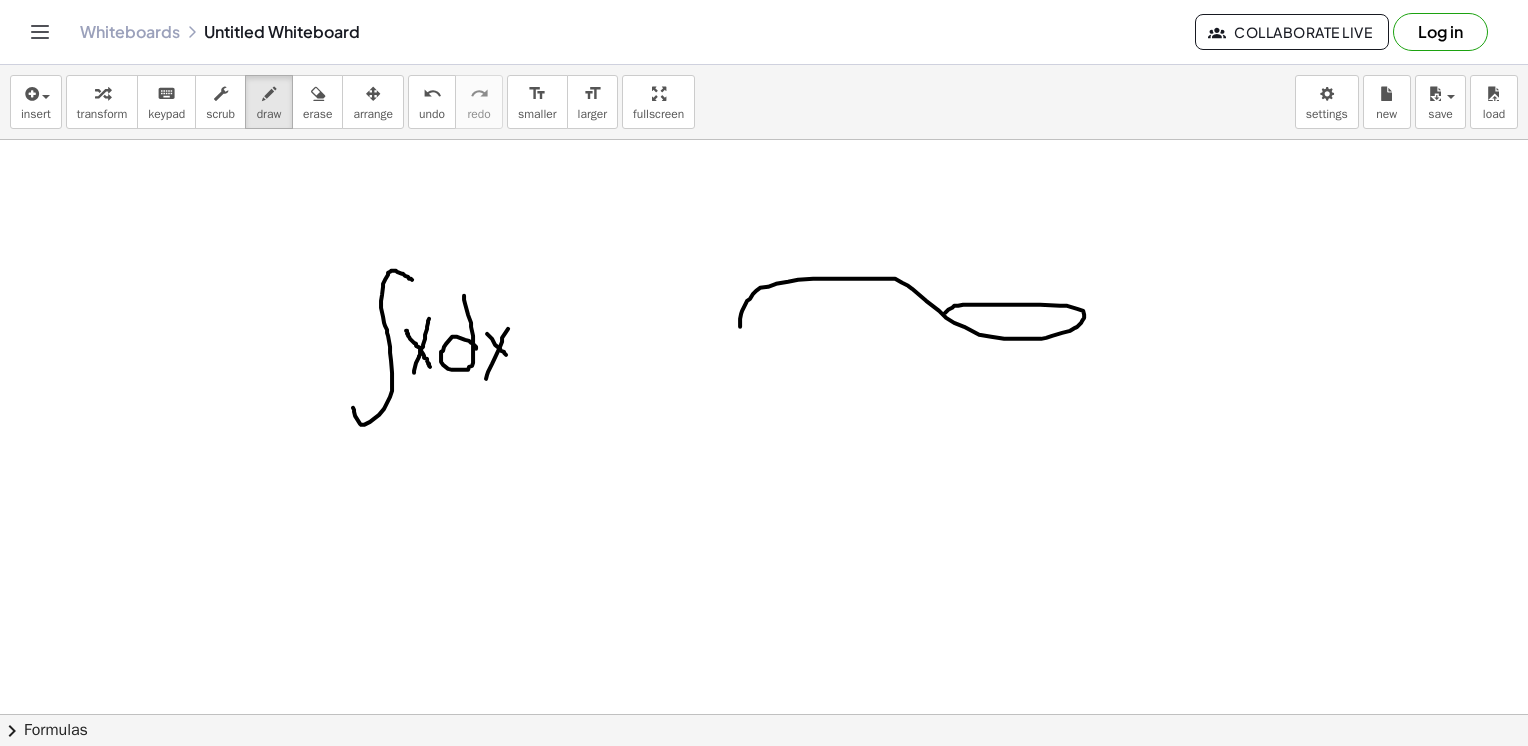 drag, startPoint x: 740, startPoint y: 323, endPoint x: 945, endPoint y: 312, distance: 205.2949 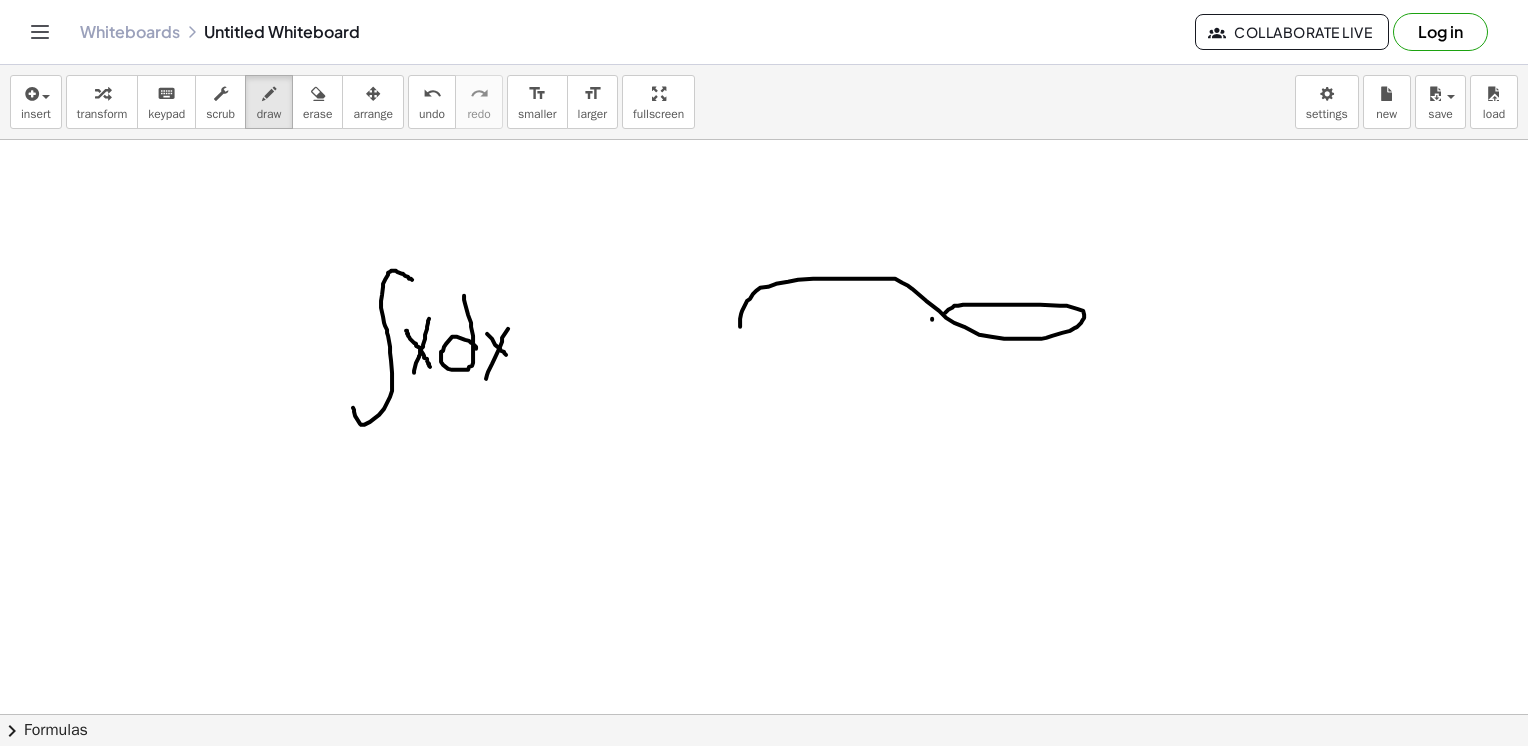drag, startPoint x: 932, startPoint y: 319, endPoint x: 913, endPoint y: 324, distance: 19.646883 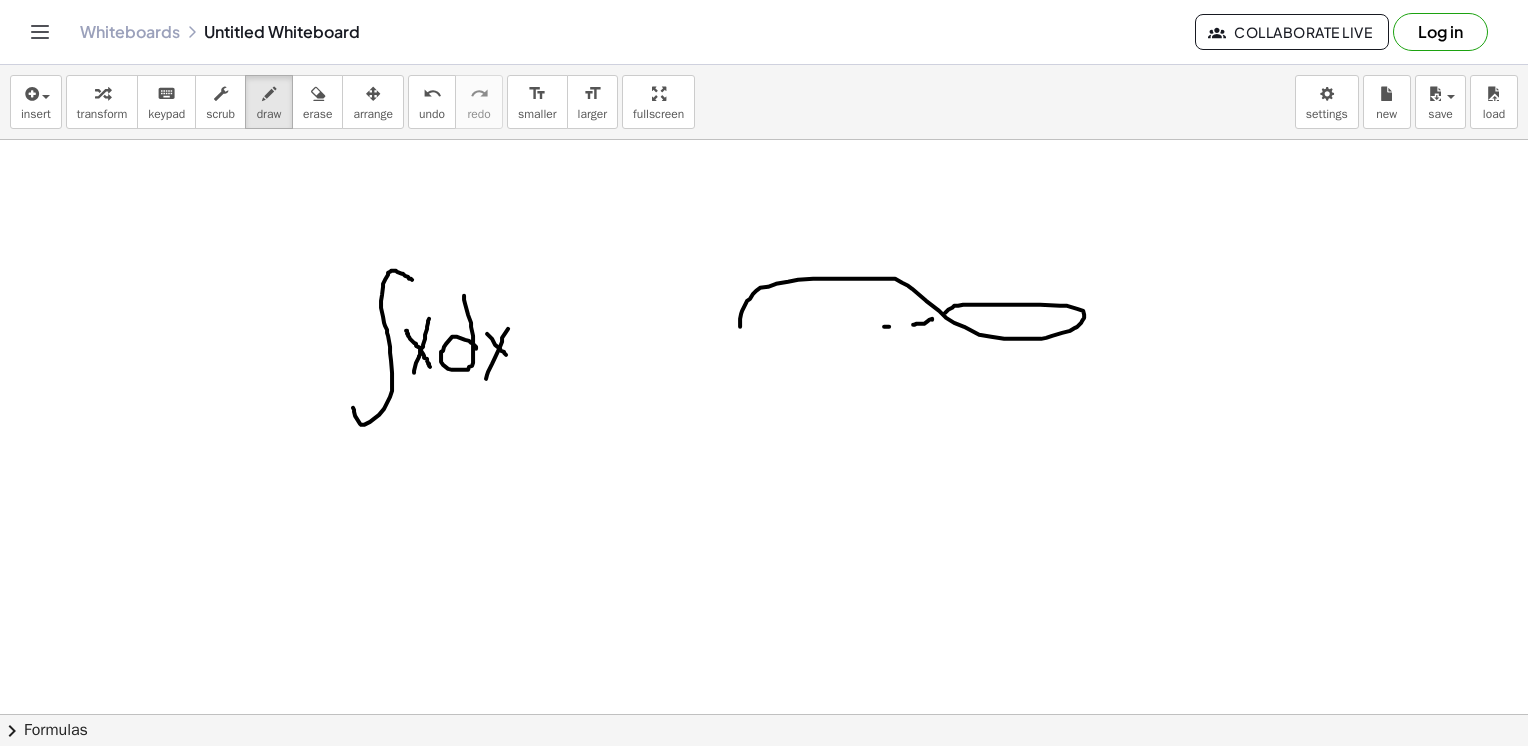 drag, startPoint x: 889, startPoint y: 326, endPoint x: 873, endPoint y: 326, distance: 16 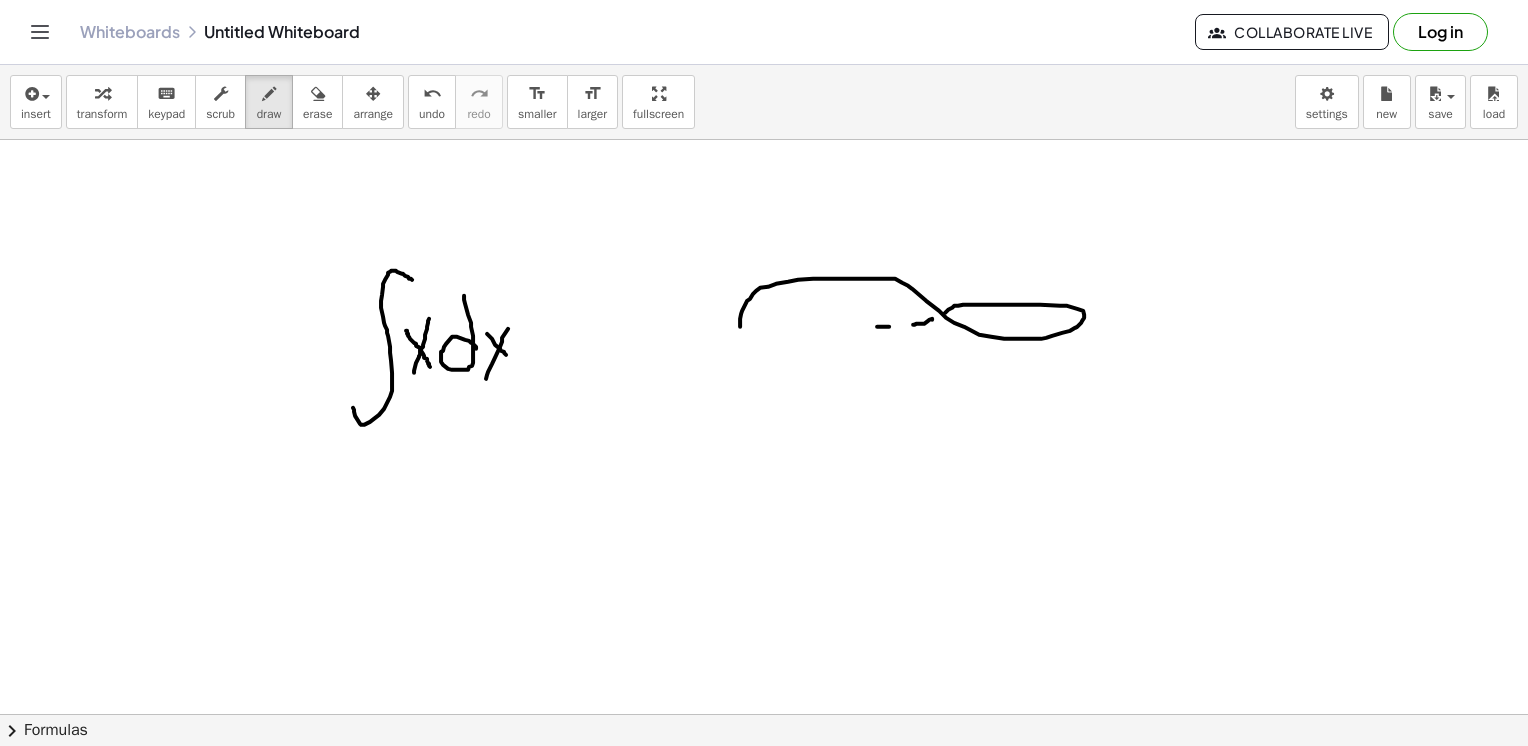 drag, startPoint x: 848, startPoint y: 334, endPoint x: 818, endPoint y: 334, distance: 30 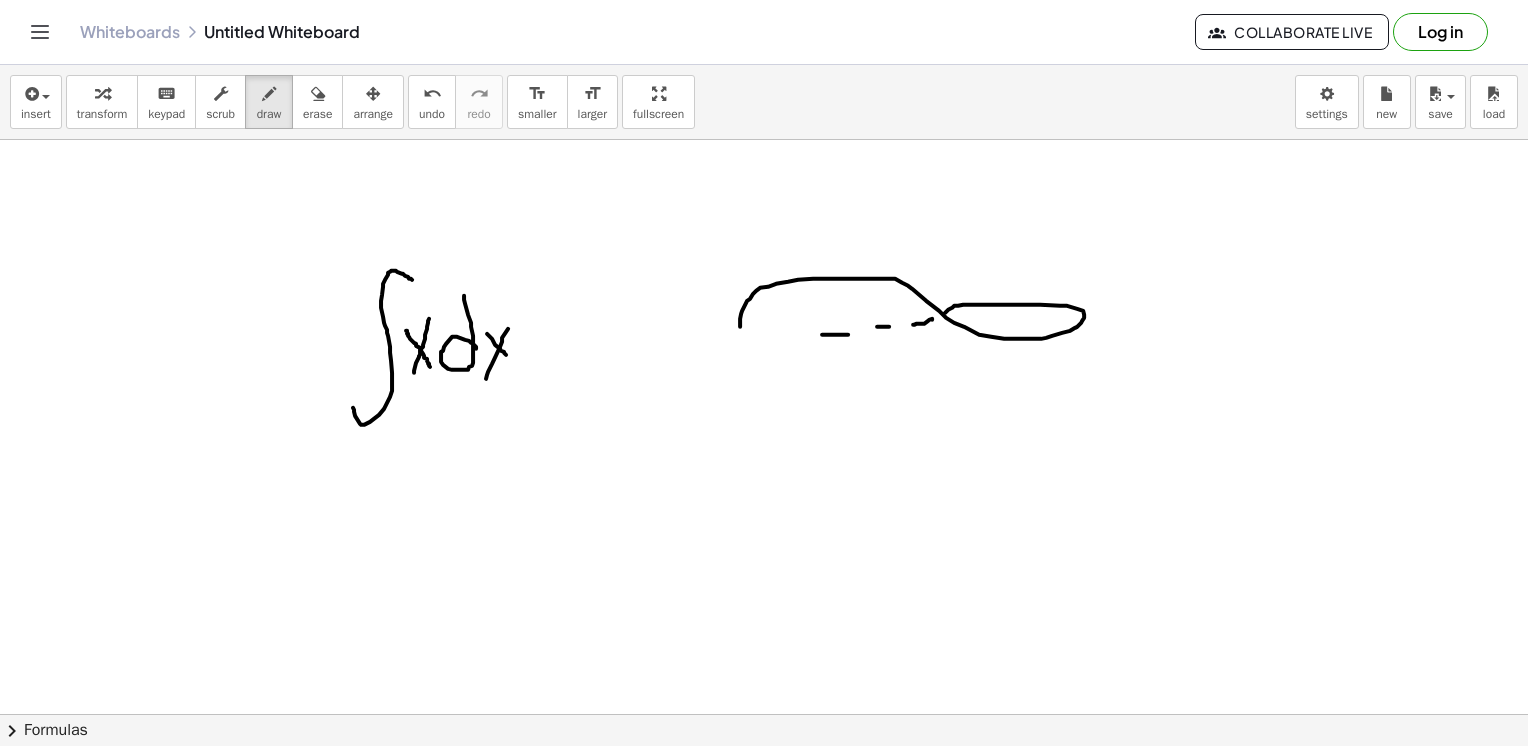drag, startPoint x: 796, startPoint y: 334, endPoint x: 768, endPoint y: 337, distance: 28.160255 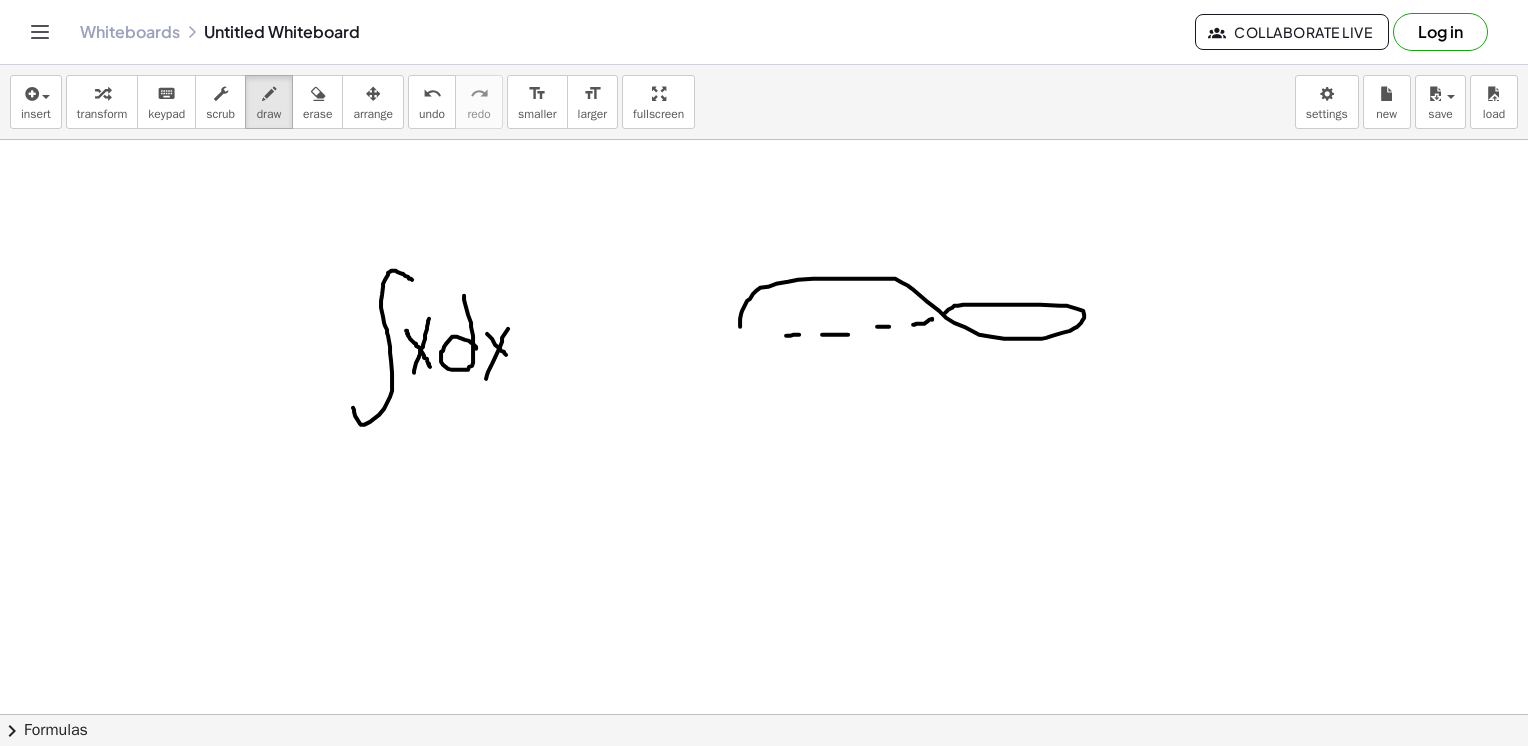 drag, startPoint x: 764, startPoint y: 337, endPoint x: 755, endPoint y: 332, distance: 10.29563 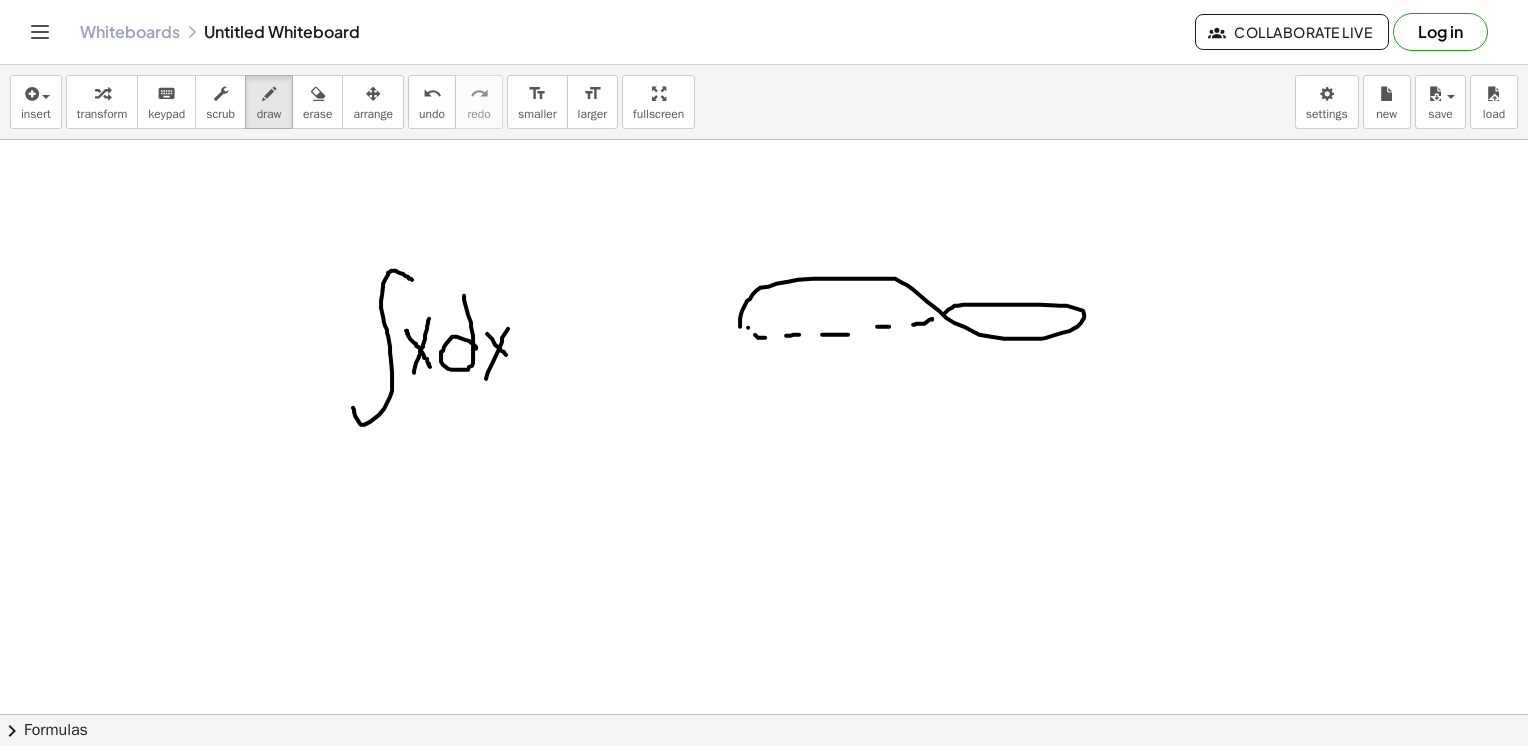click at bounding box center (764, 780) 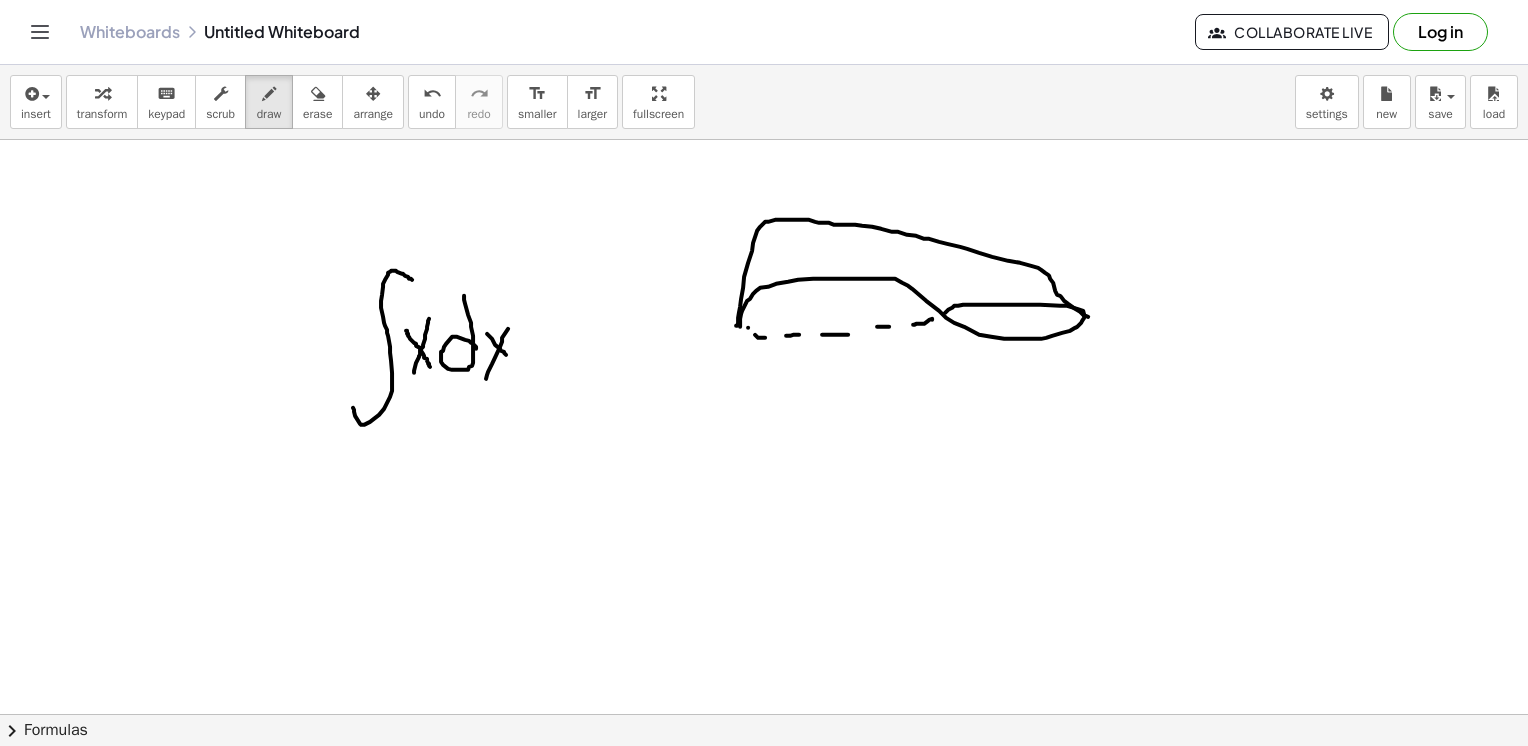 drag, startPoint x: 743, startPoint y: 287, endPoint x: 1102, endPoint y: 327, distance: 361.22153 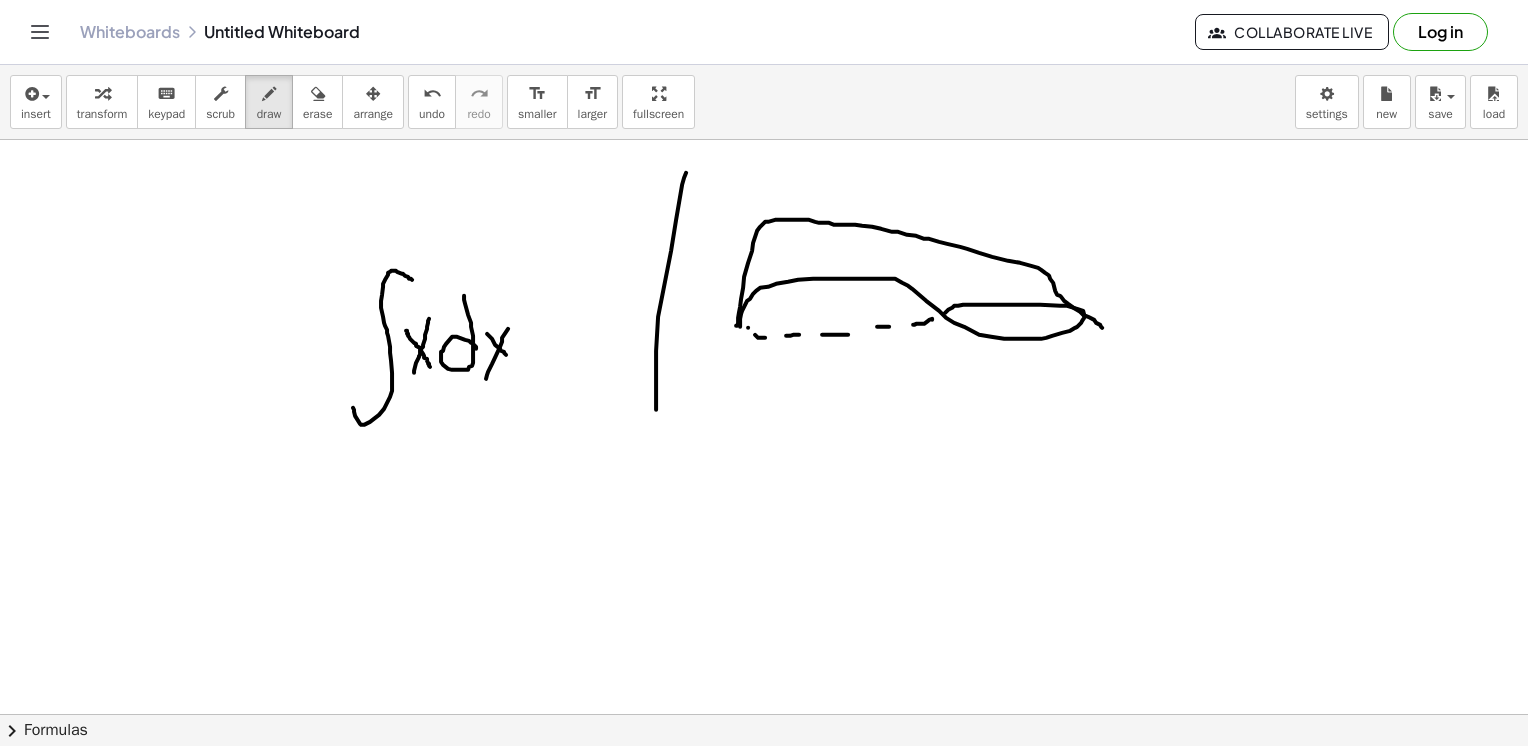 drag, startPoint x: 671, startPoint y: 250, endPoint x: 656, endPoint y: 409, distance: 159.70598 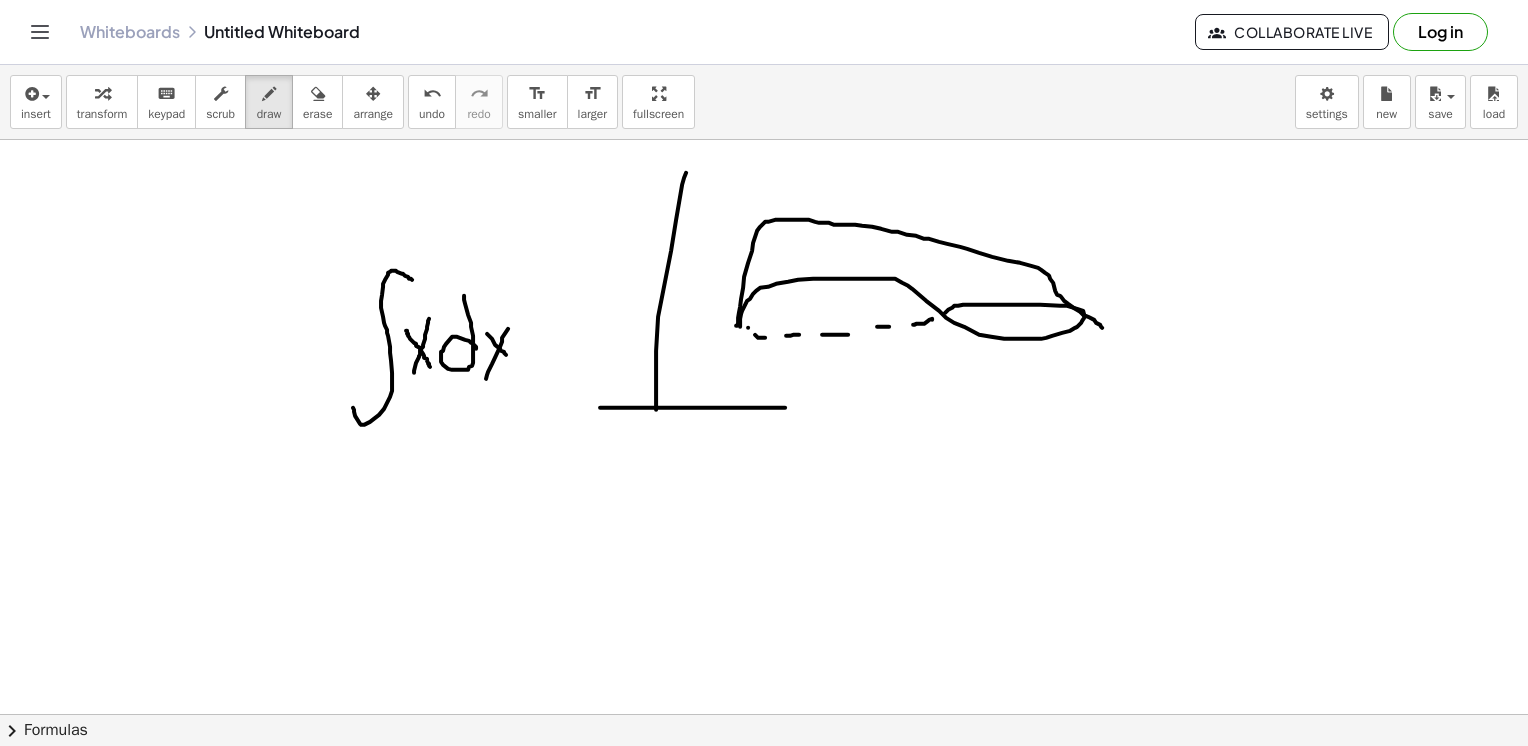 drag, startPoint x: 600, startPoint y: 407, endPoint x: 1350, endPoint y: 406, distance: 750.0007 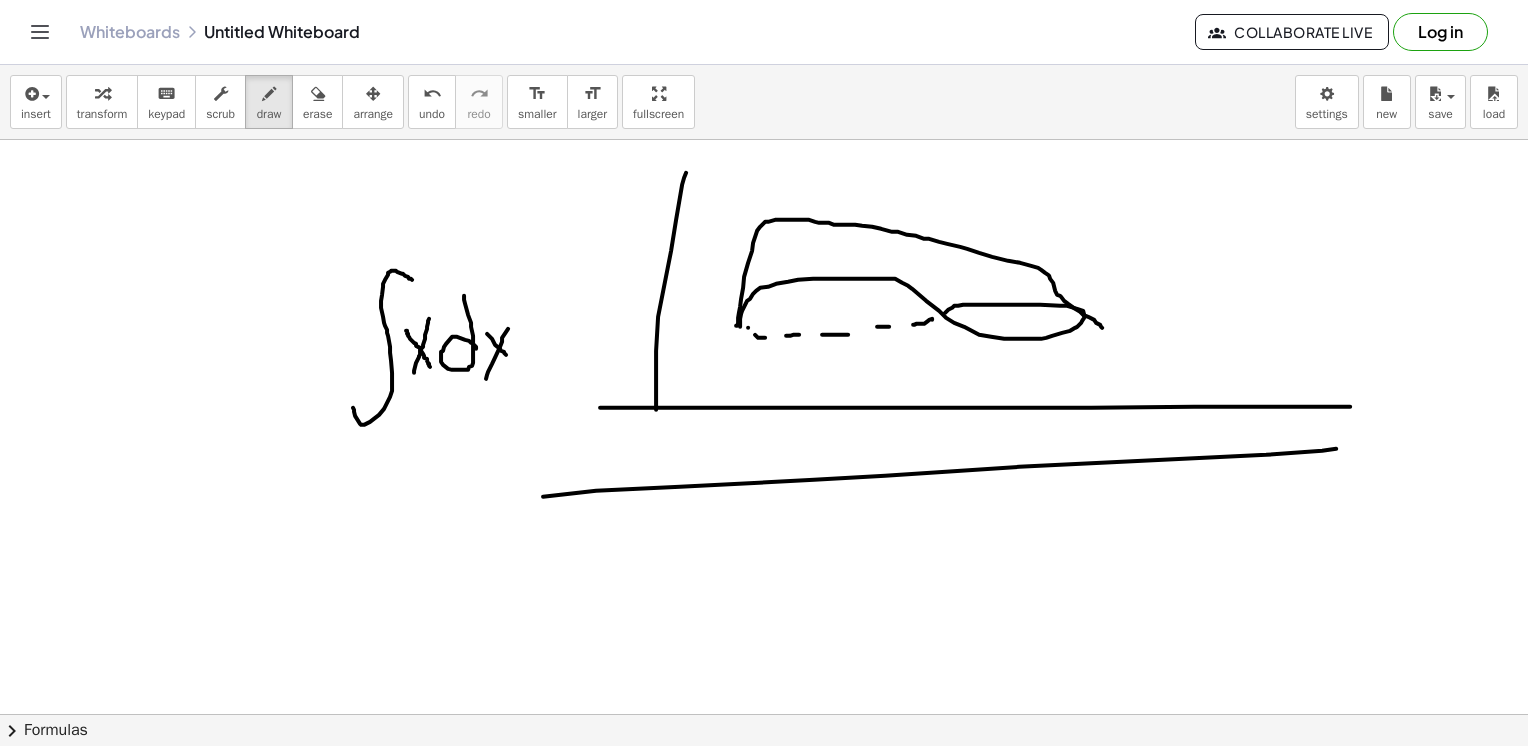 drag, startPoint x: 1019, startPoint y: 466, endPoint x: 1336, endPoint y: 448, distance: 317.51062 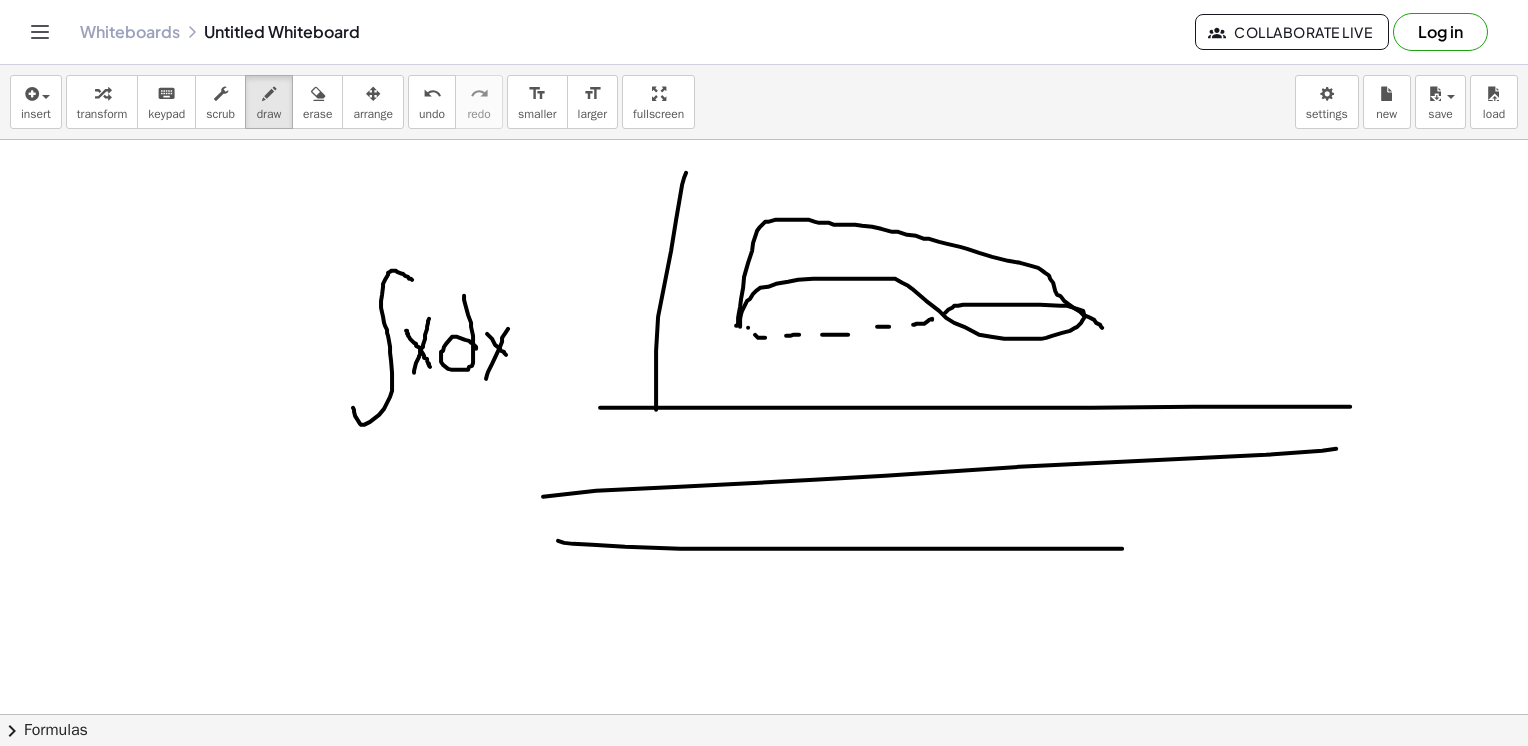 drag, startPoint x: 1037, startPoint y: 548, endPoint x: 1124, endPoint y: 548, distance: 87 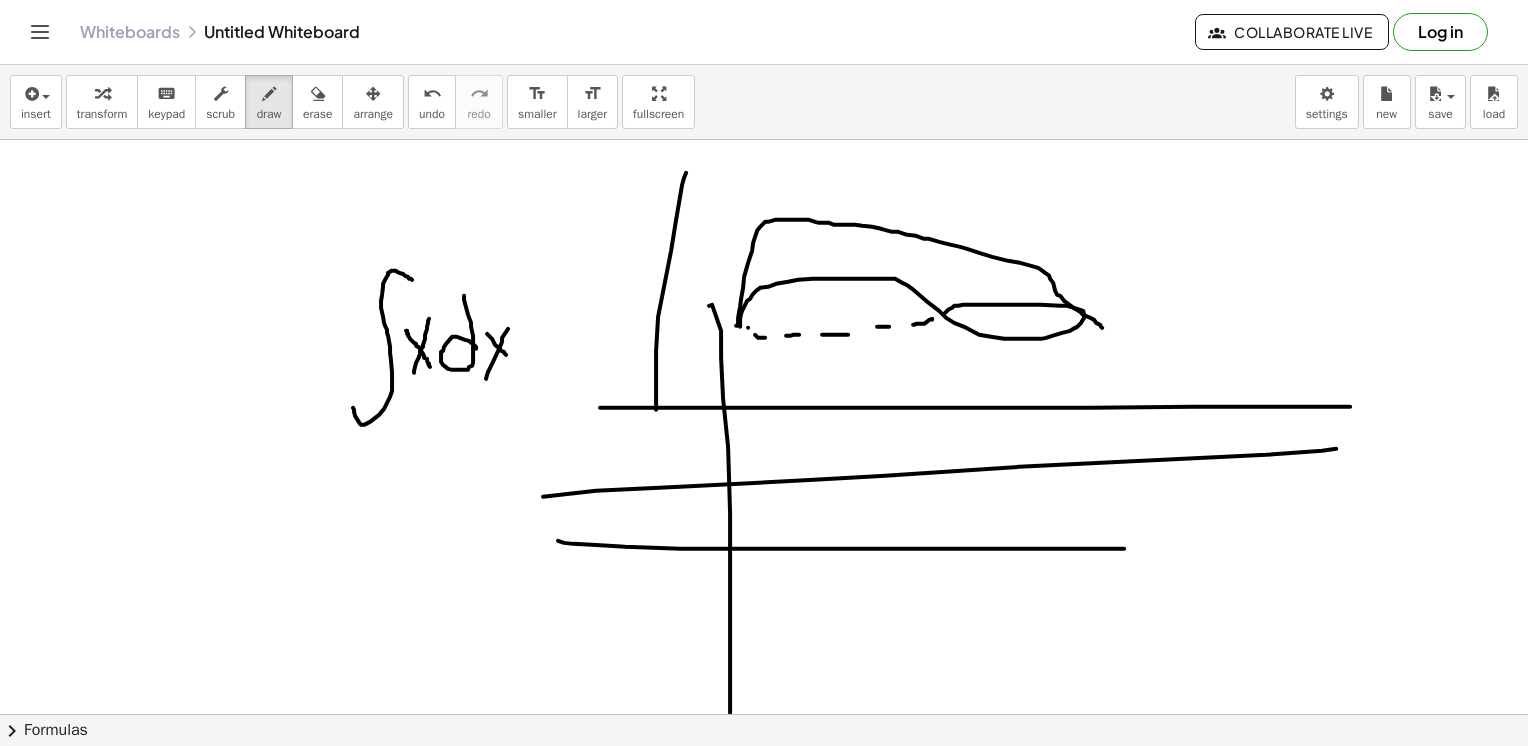 drag, startPoint x: 712, startPoint y: 304, endPoint x: 730, endPoint y: 712, distance: 408.39685 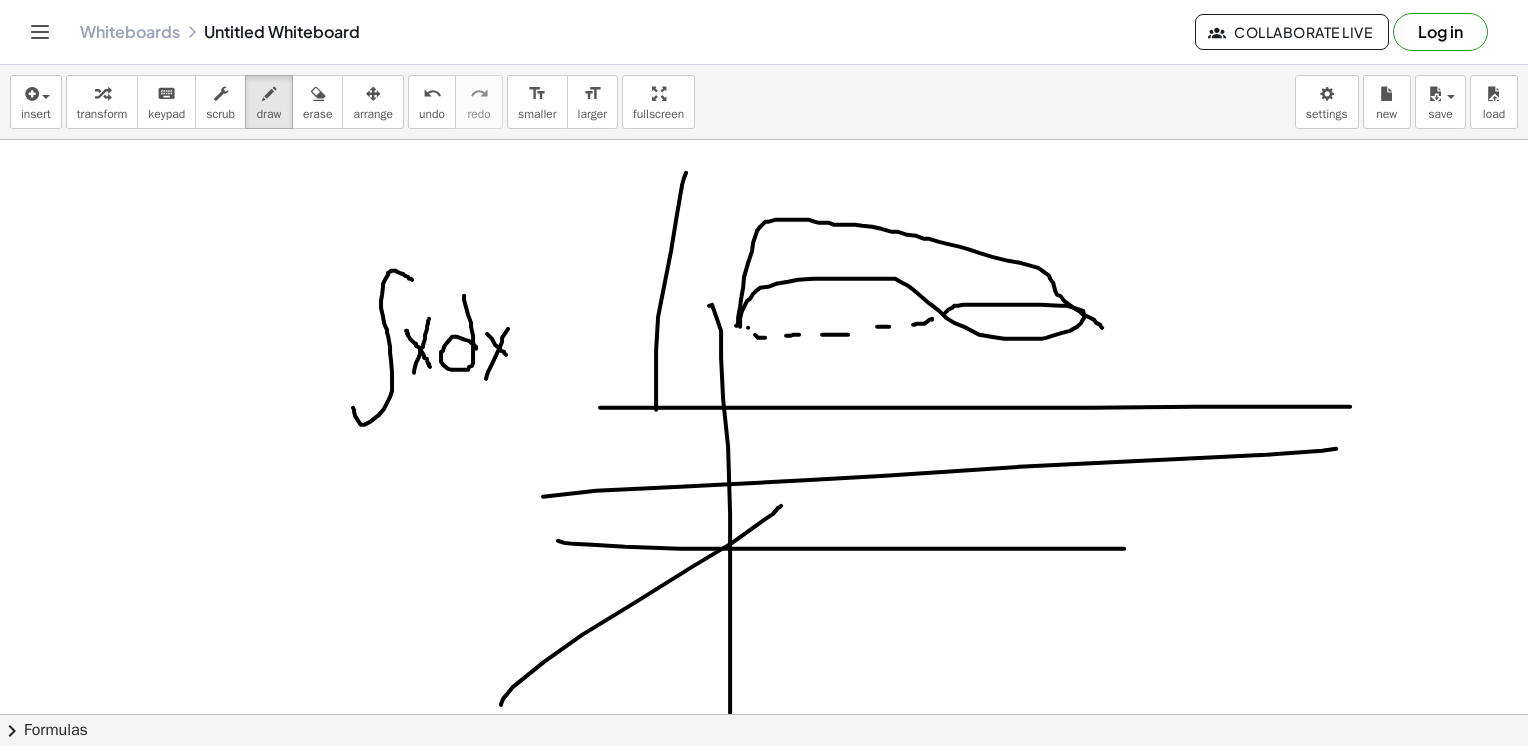 drag, startPoint x: 780, startPoint y: 506, endPoint x: 501, endPoint y: 704, distance: 342.1184 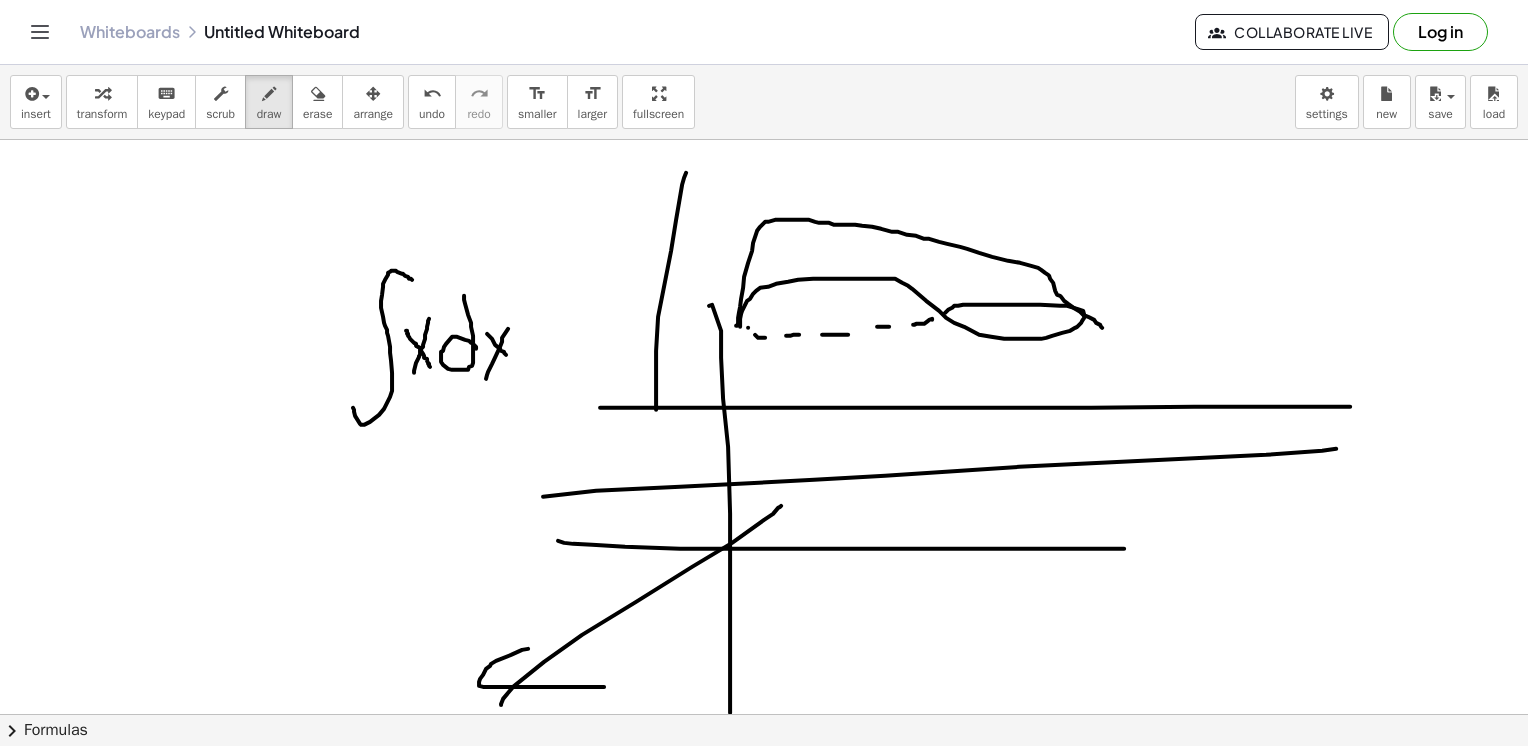 drag, startPoint x: 511, startPoint y: 654, endPoint x: 607, endPoint y: 689, distance: 102.18121 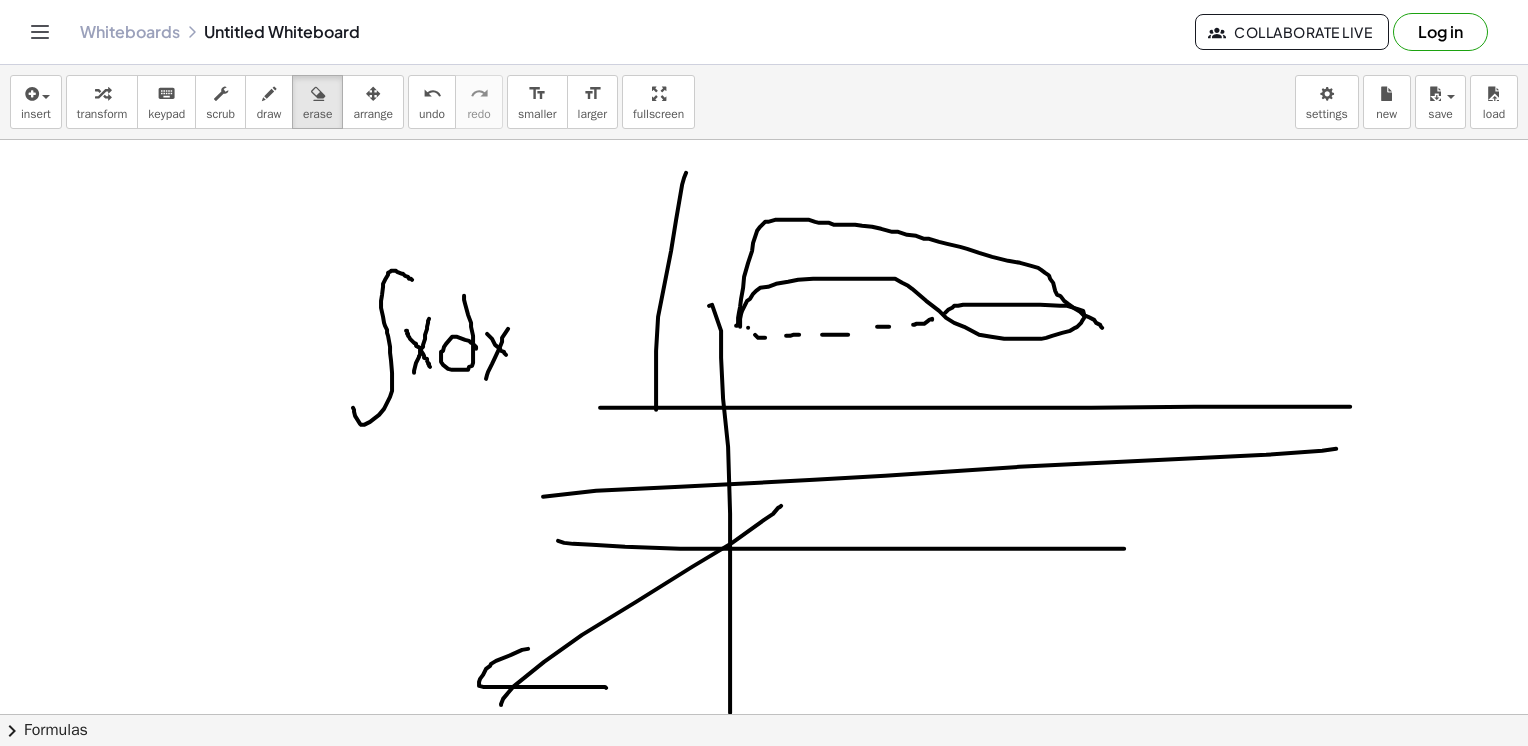 drag, startPoint x: 317, startPoint y: 105, endPoint x: 474, endPoint y: 192, distance: 179.49373 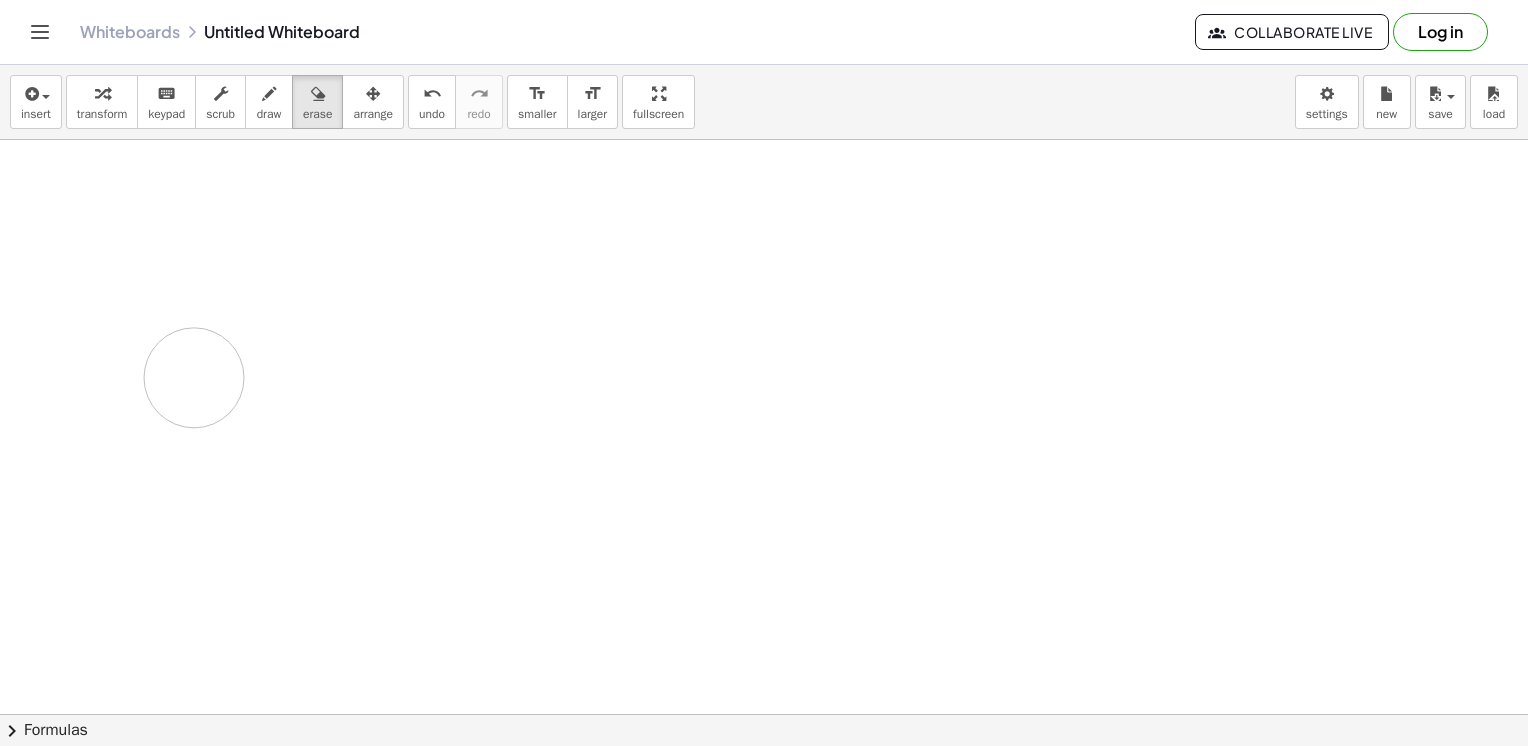drag, startPoint x: 504, startPoint y: 222, endPoint x: 194, endPoint y: 377, distance: 346.59055 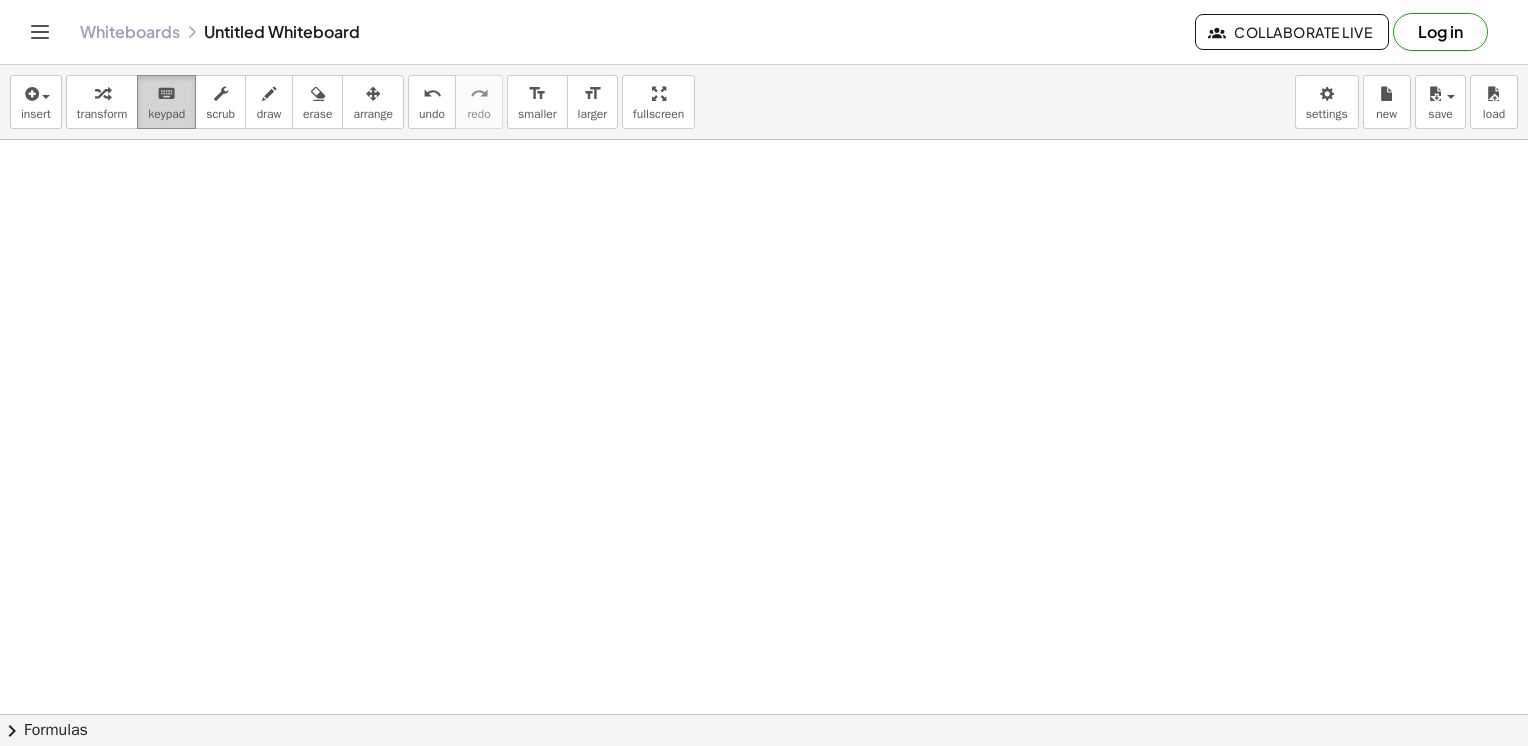 click on "keypad" at bounding box center [166, 114] 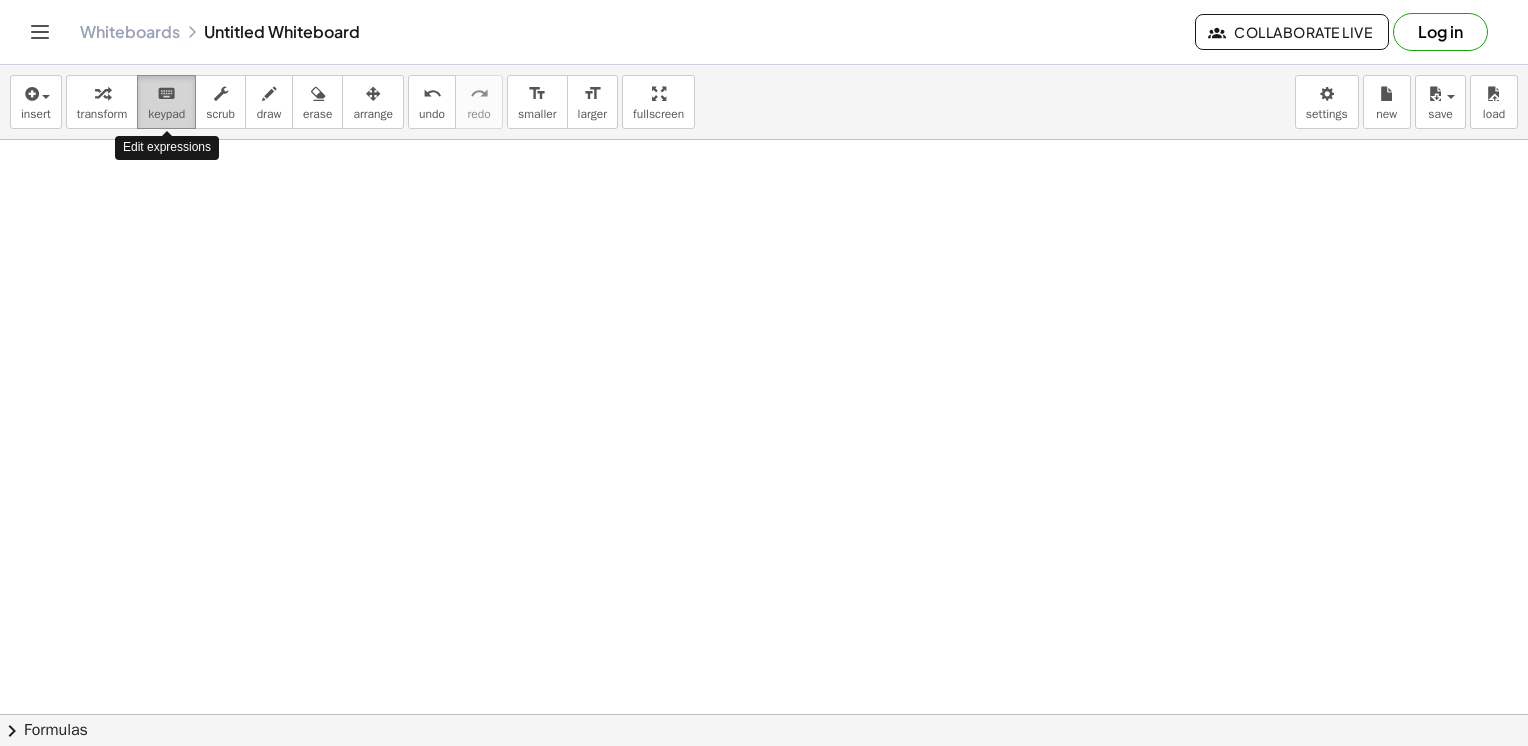 click on "keypad" at bounding box center [166, 114] 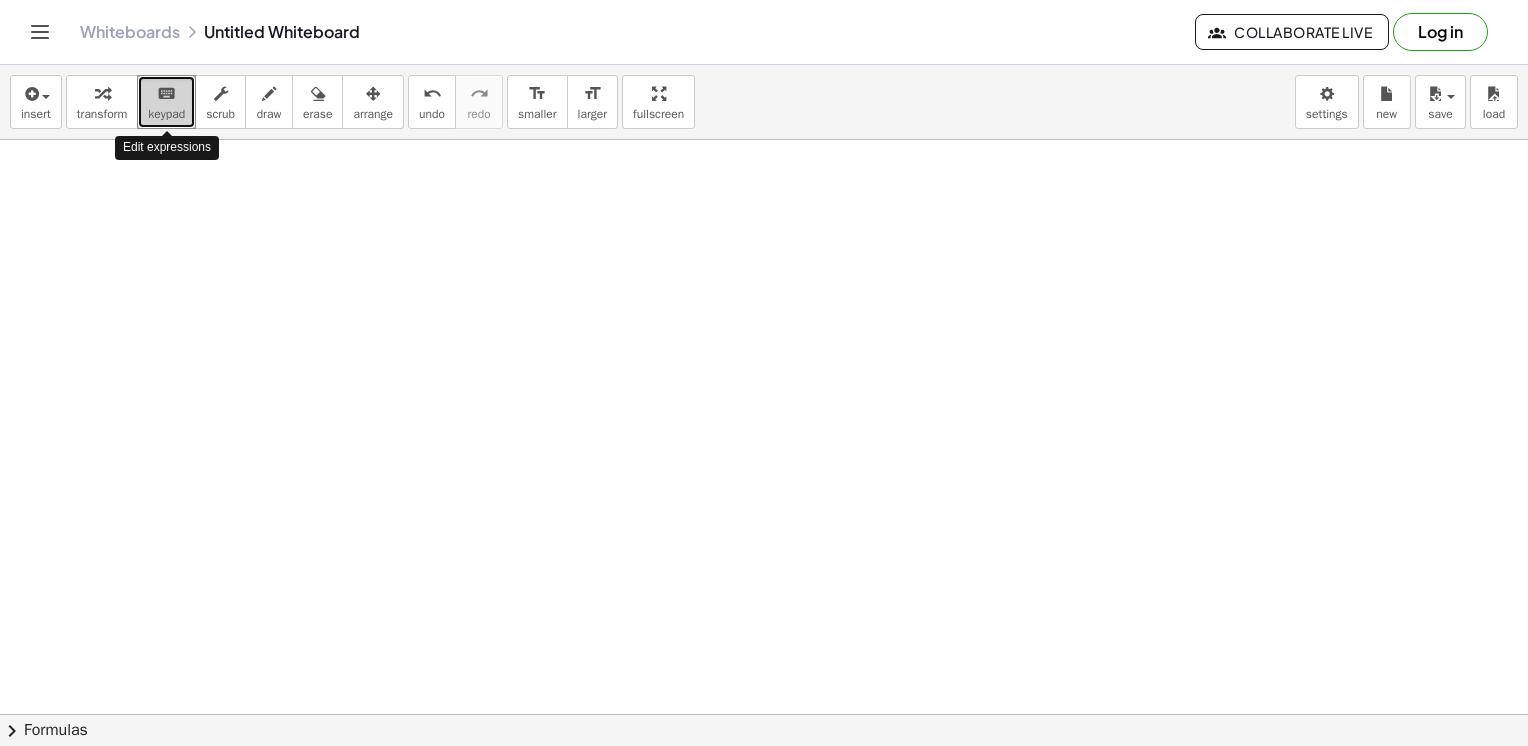 drag, startPoint x: 159, startPoint y: 115, endPoint x: 157, endPoint y: 101, distance: 14.142136 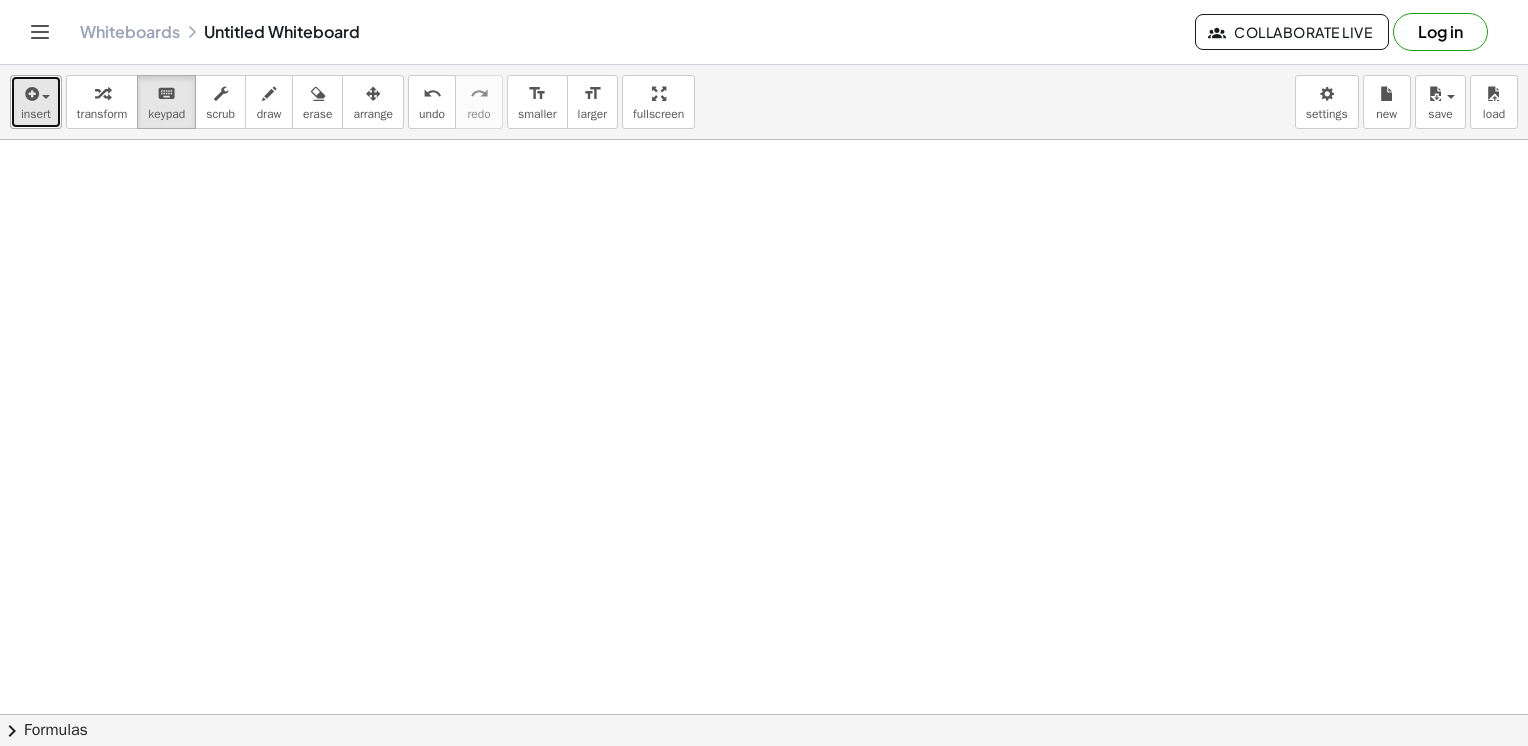 click at bounding box center (41, 96) 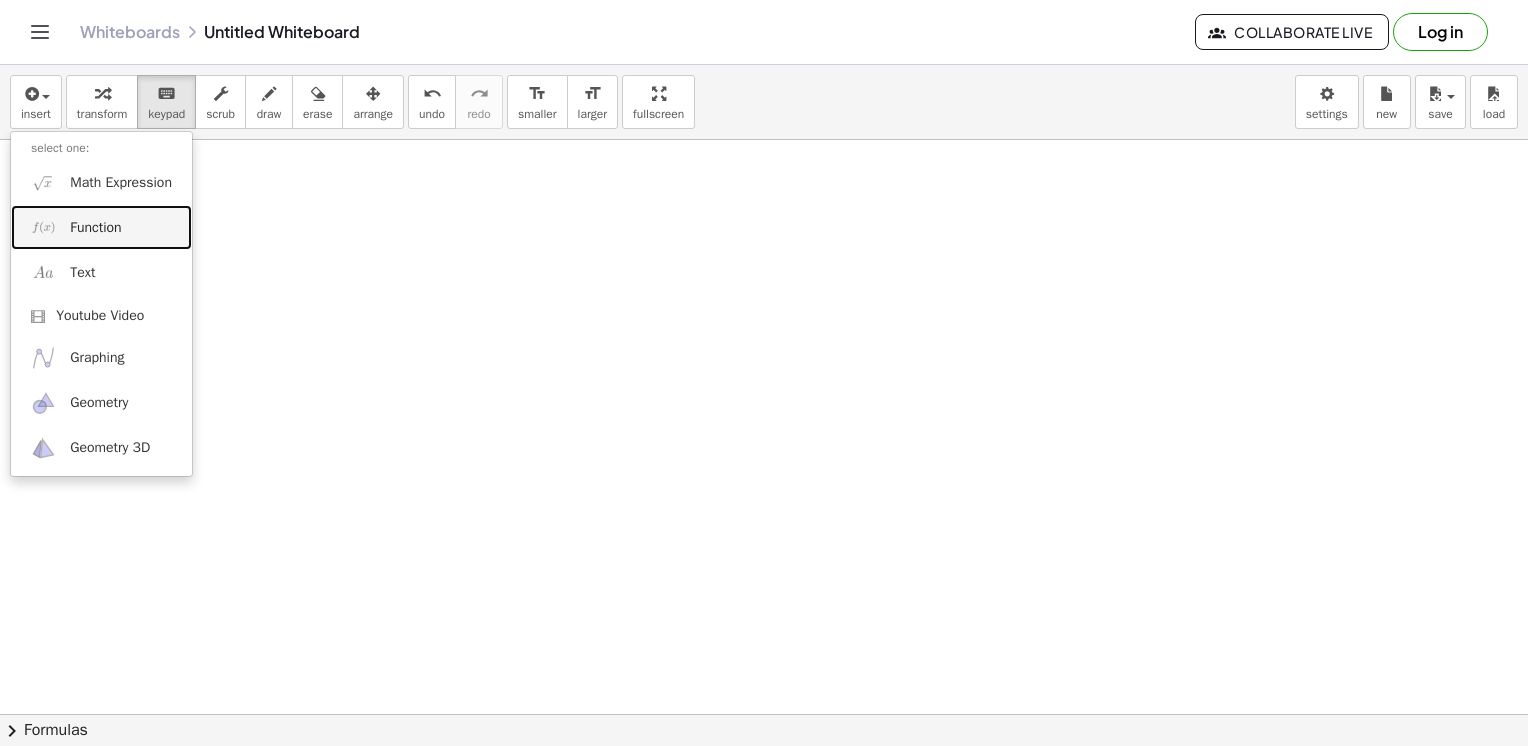 click on "Function" at bounding box center [95, 228] 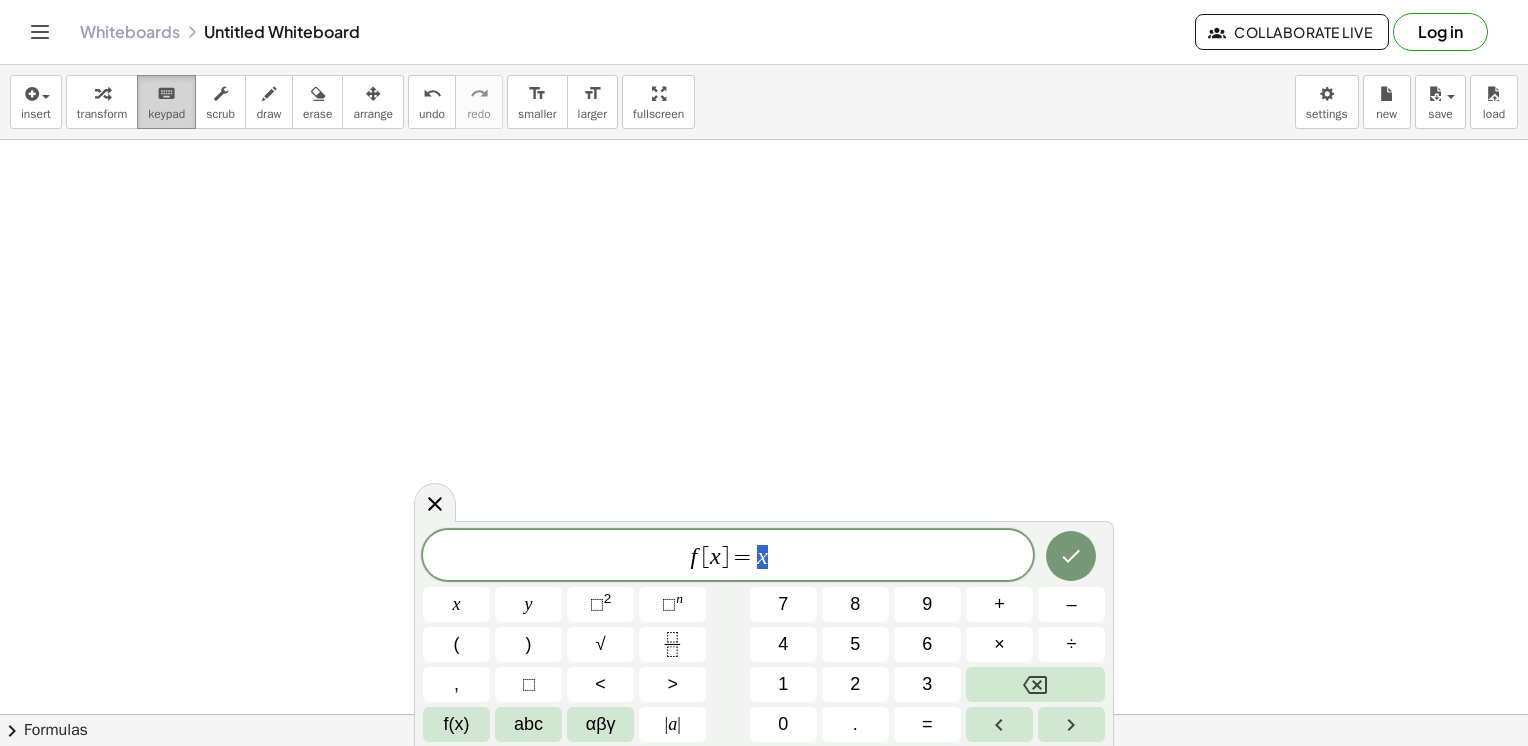 click on "keypad" at bounding box center (166, 114) 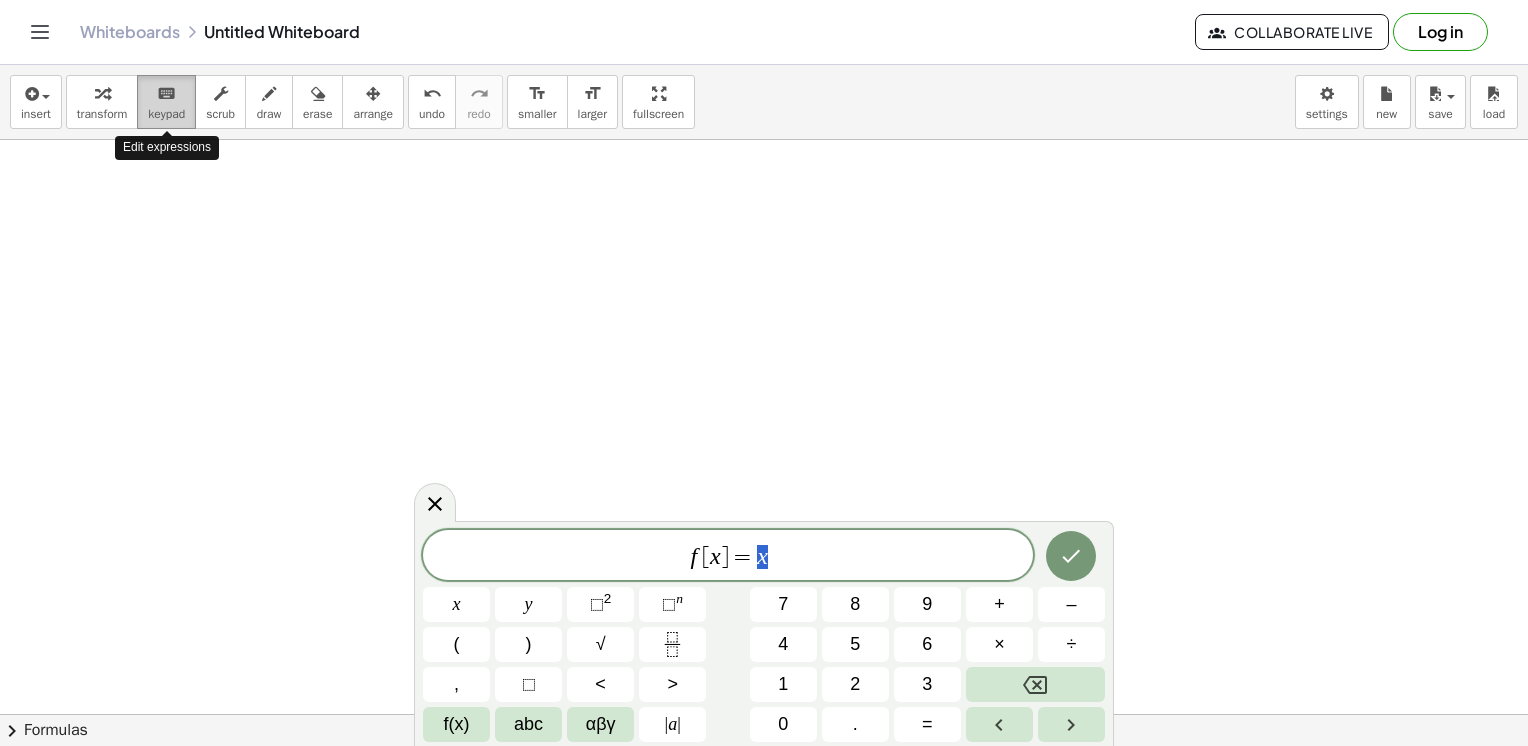 click on "keyboard" at bounding box center [166, 94] 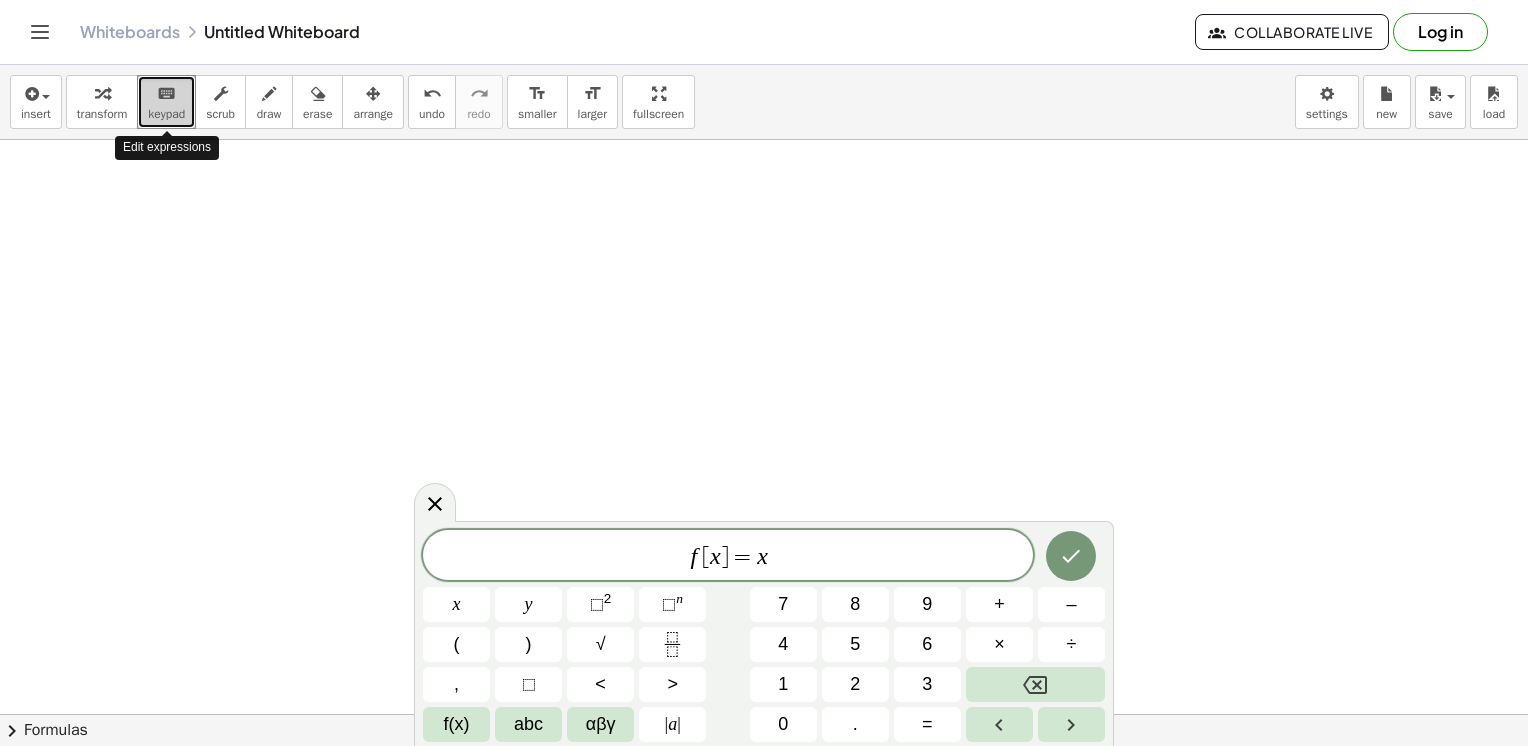 drag, startPoint x: 166, startPoint y: 98, endPoint x: 157, endPoint y: 106, distance: 12.0415945 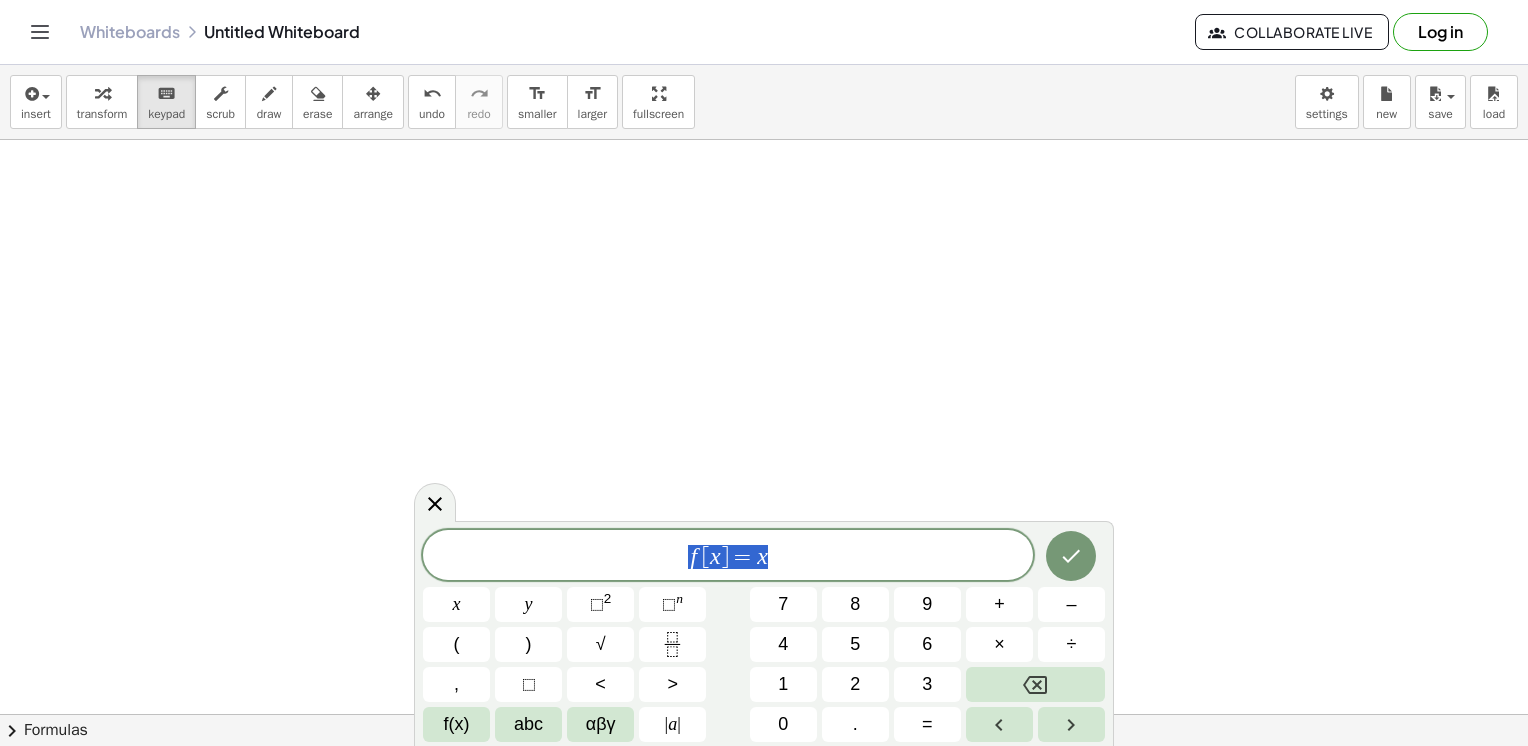 drag, startPoint x: 804, startPoint y: 551, endPoint x: 526, endPoint y: 555, distance: 278.02878 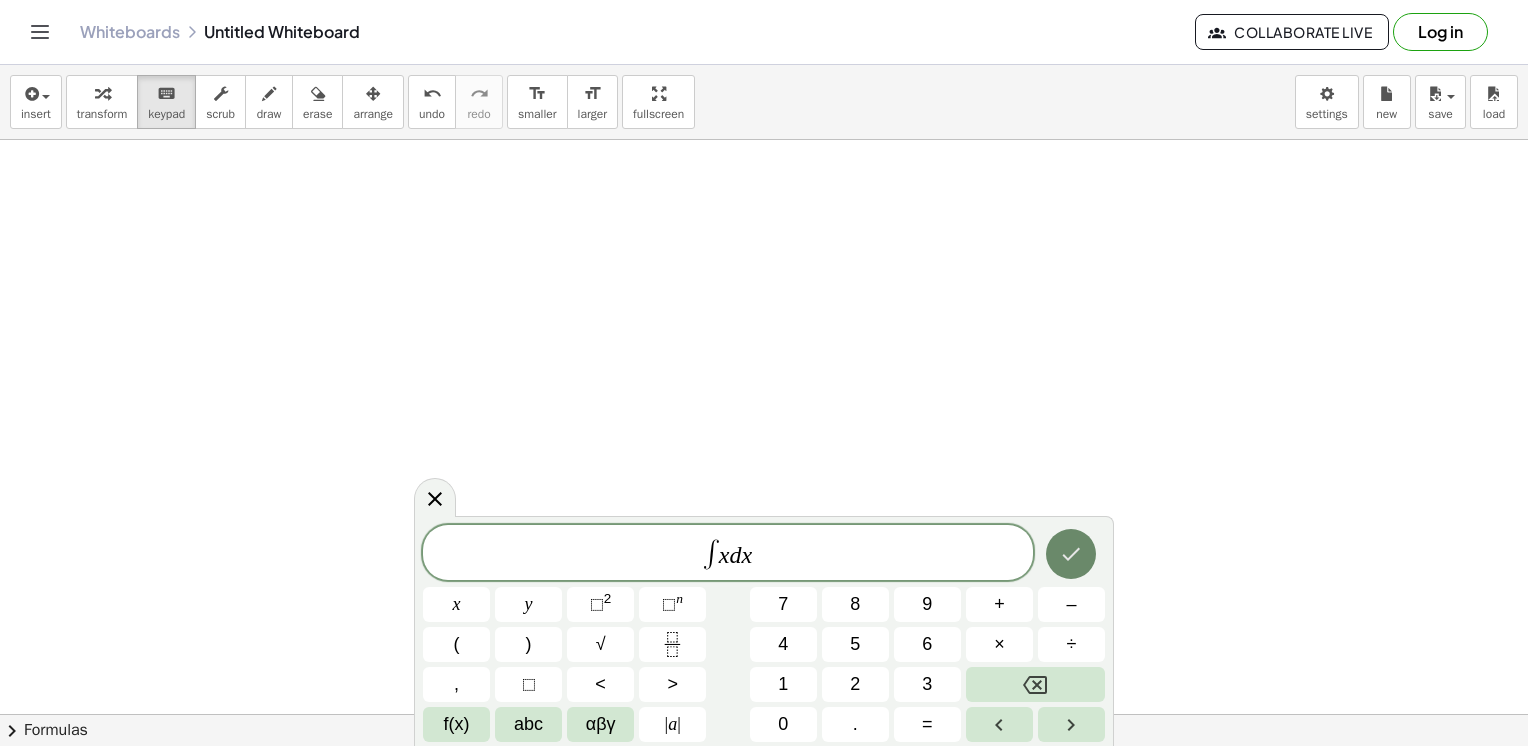 click at bounding box center (1071, 554) 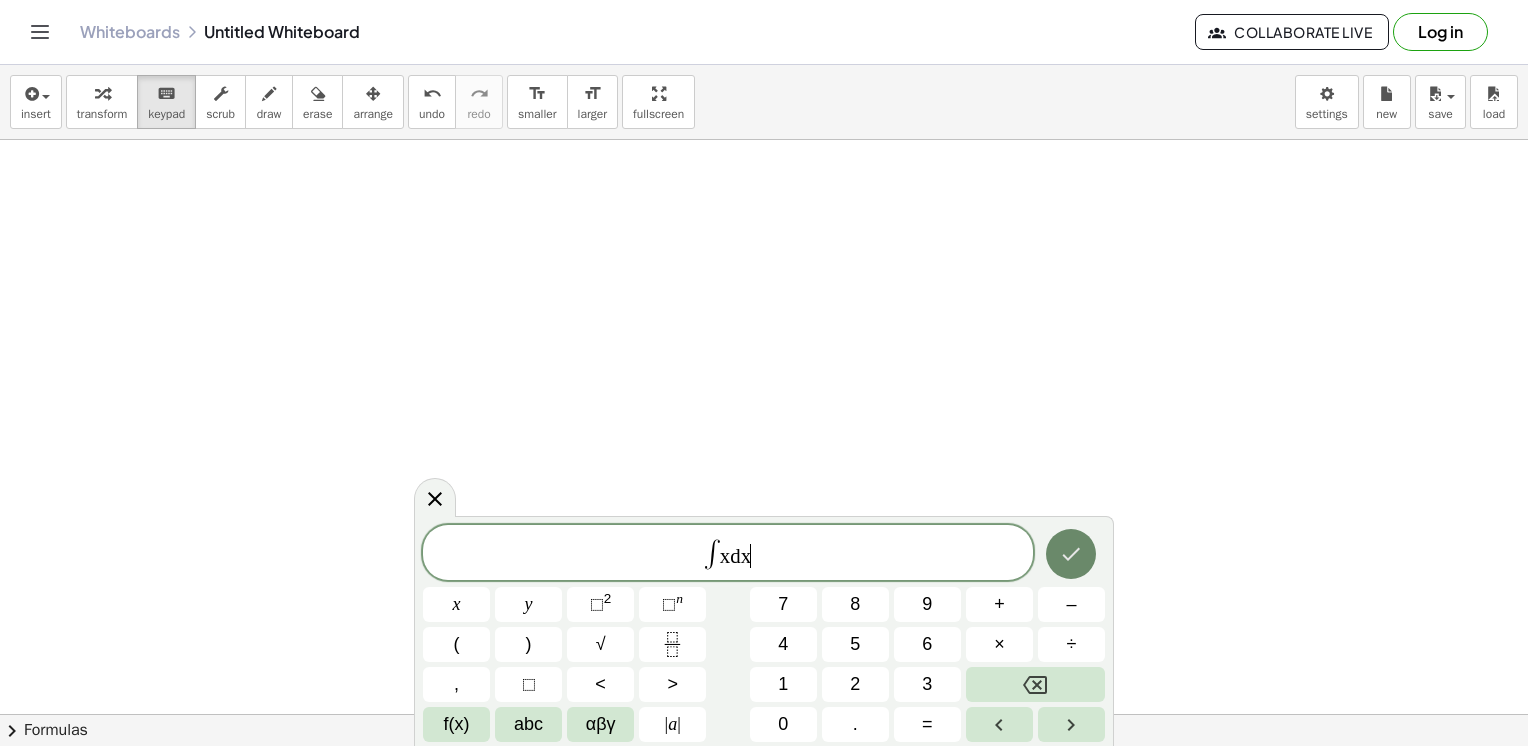 click at bounding box center [1071, 554] 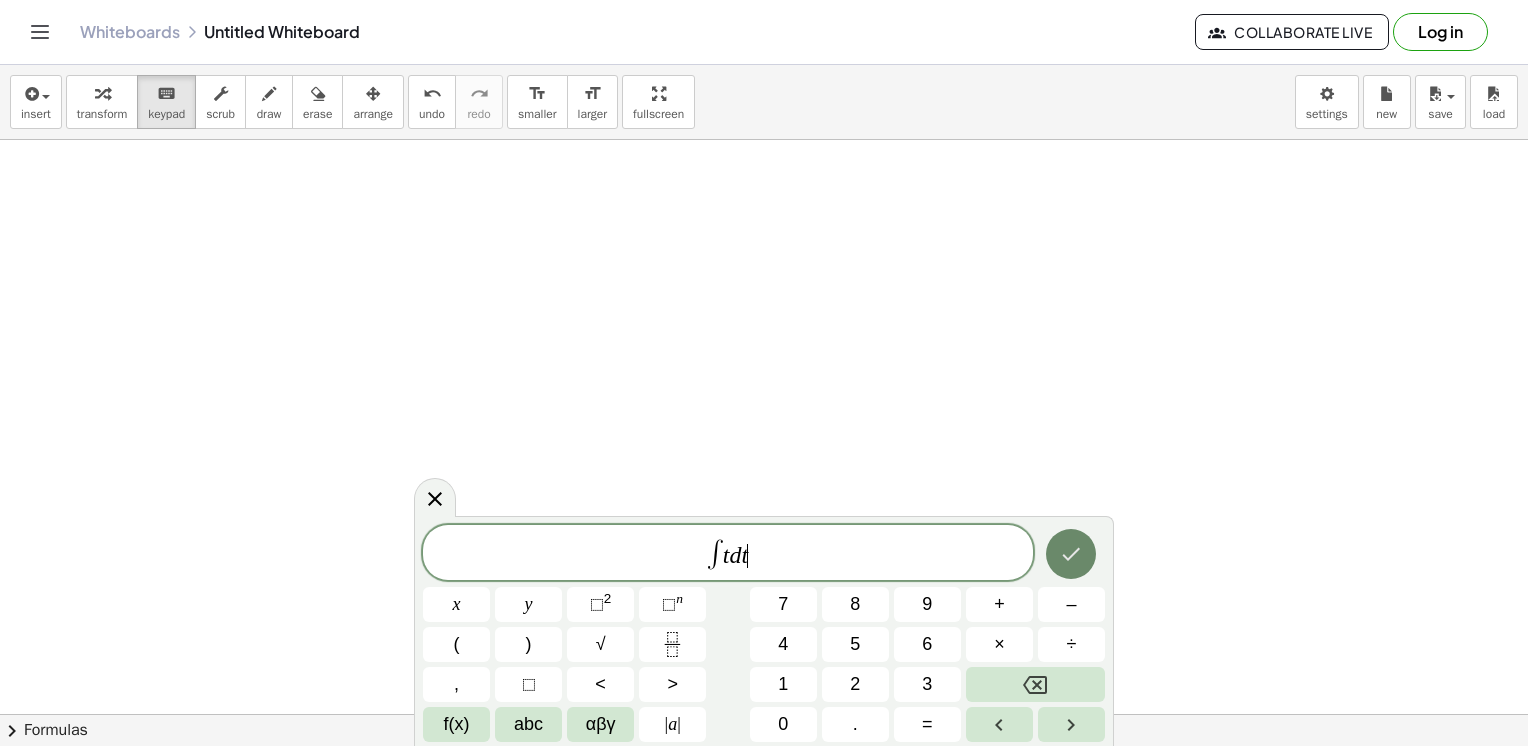 click at bounding box center [1071, 554] 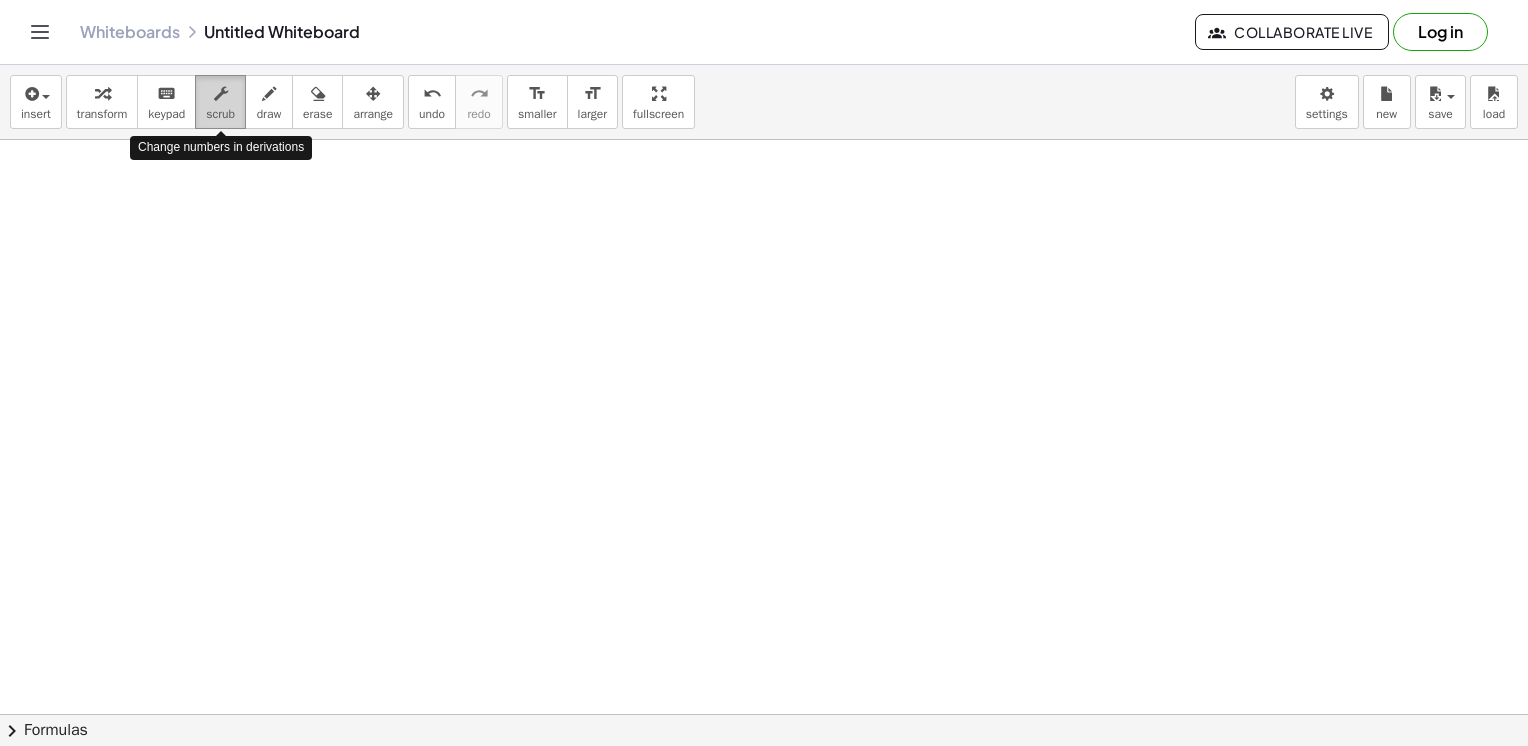 click on "scrub" at bounding box center [220, 102] 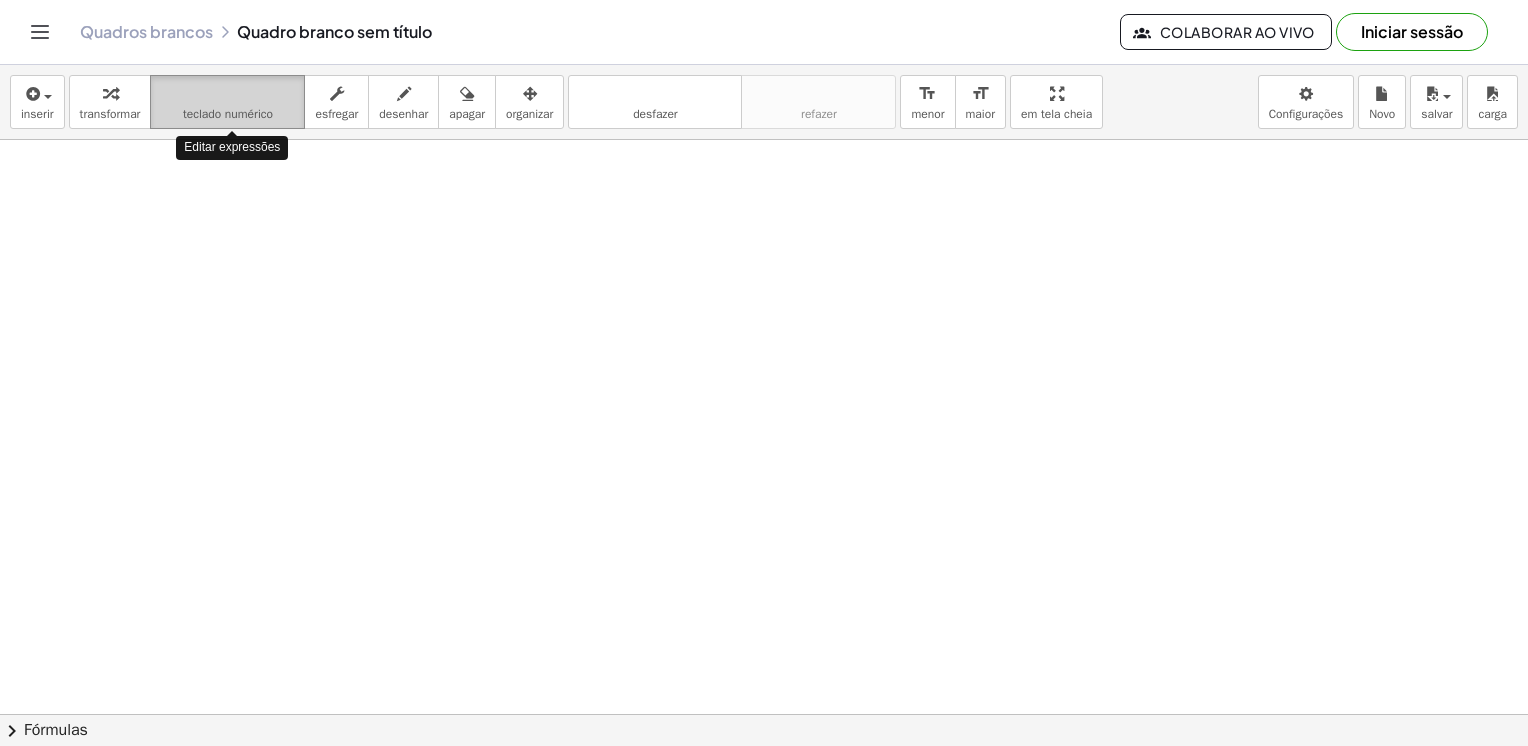 click on "teclado" at bounding box center (227, 94) 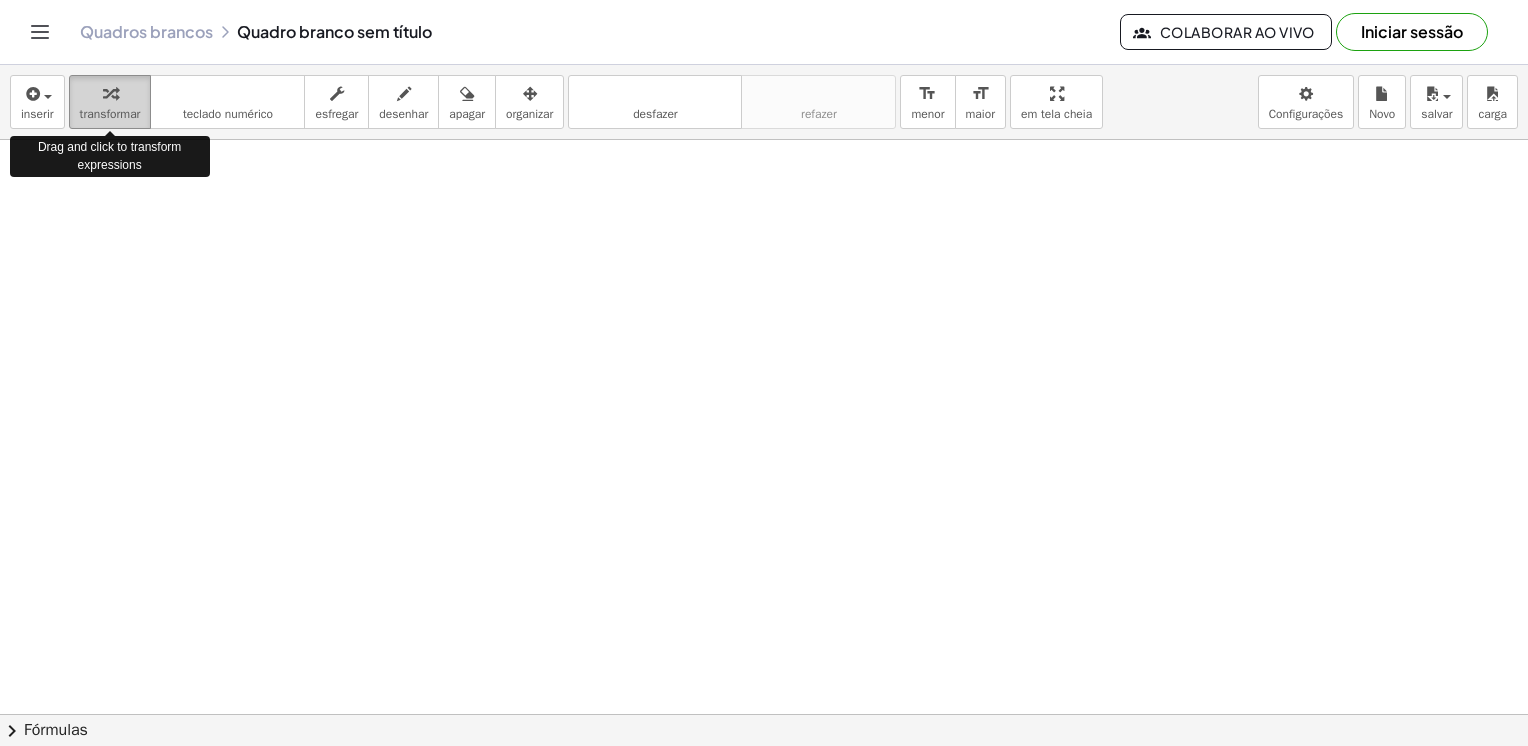 click on "transformar" at bounding box center (110, 114) 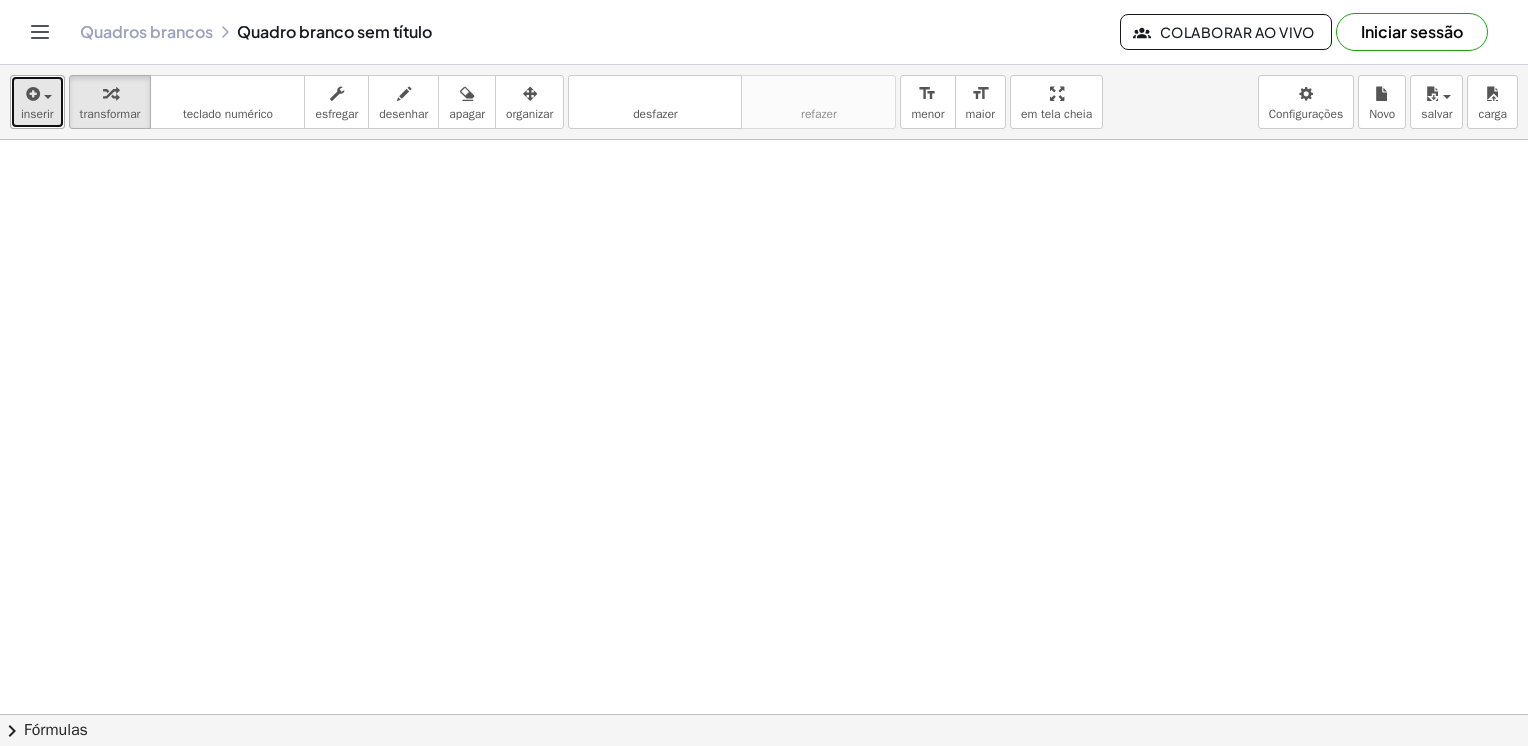click at bounding box center [37, 93] 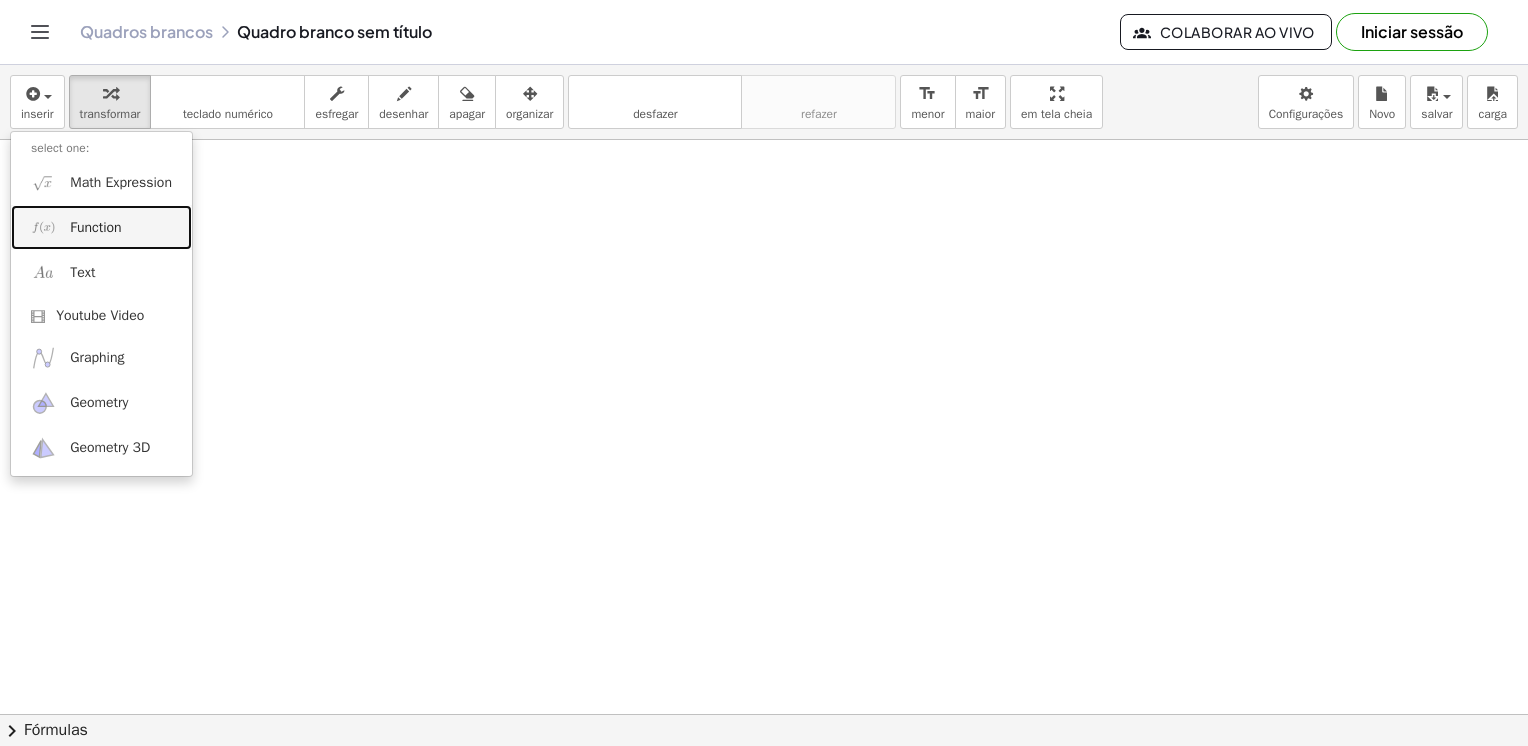 click on "Function" at bounding box center [95, 228] 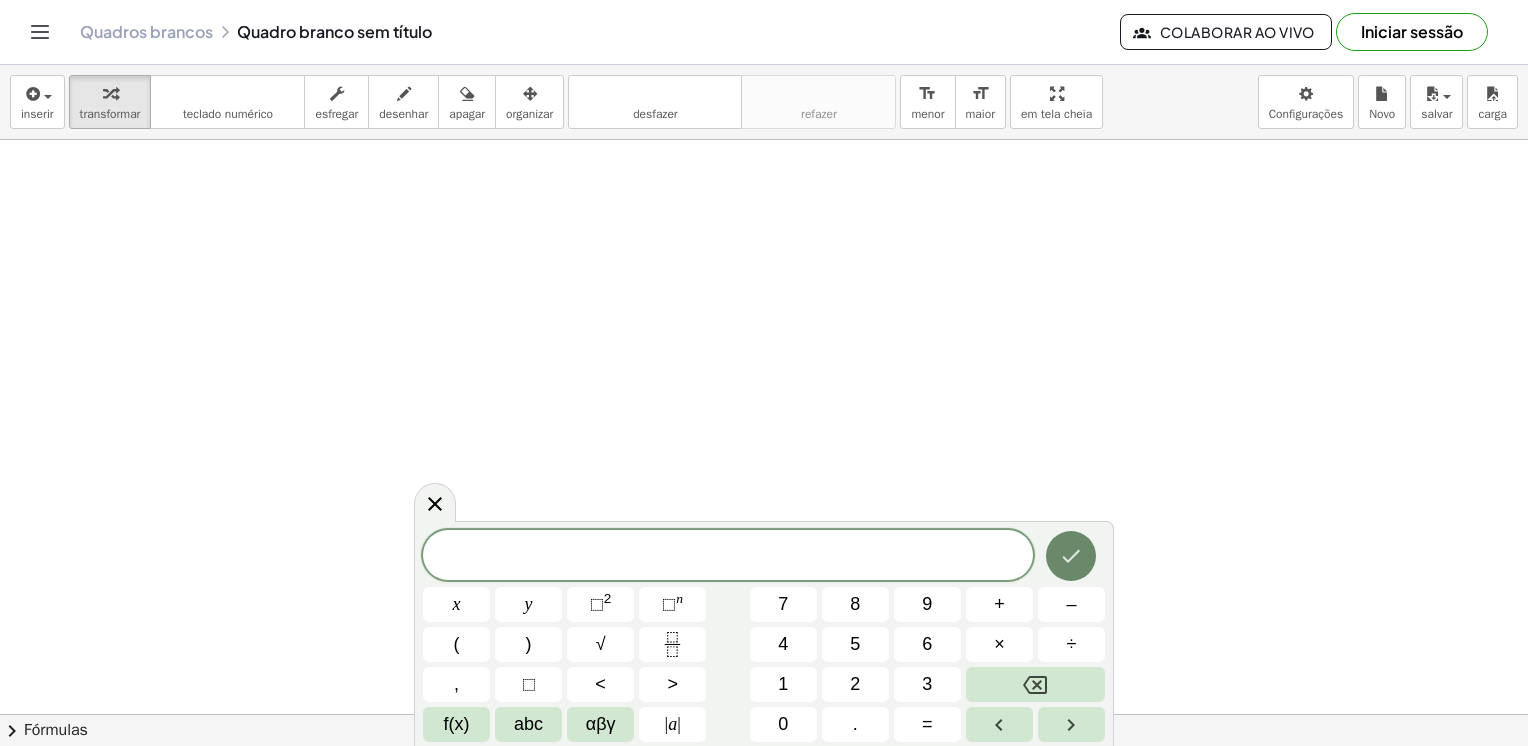 click at bounding box center [1071, 556] 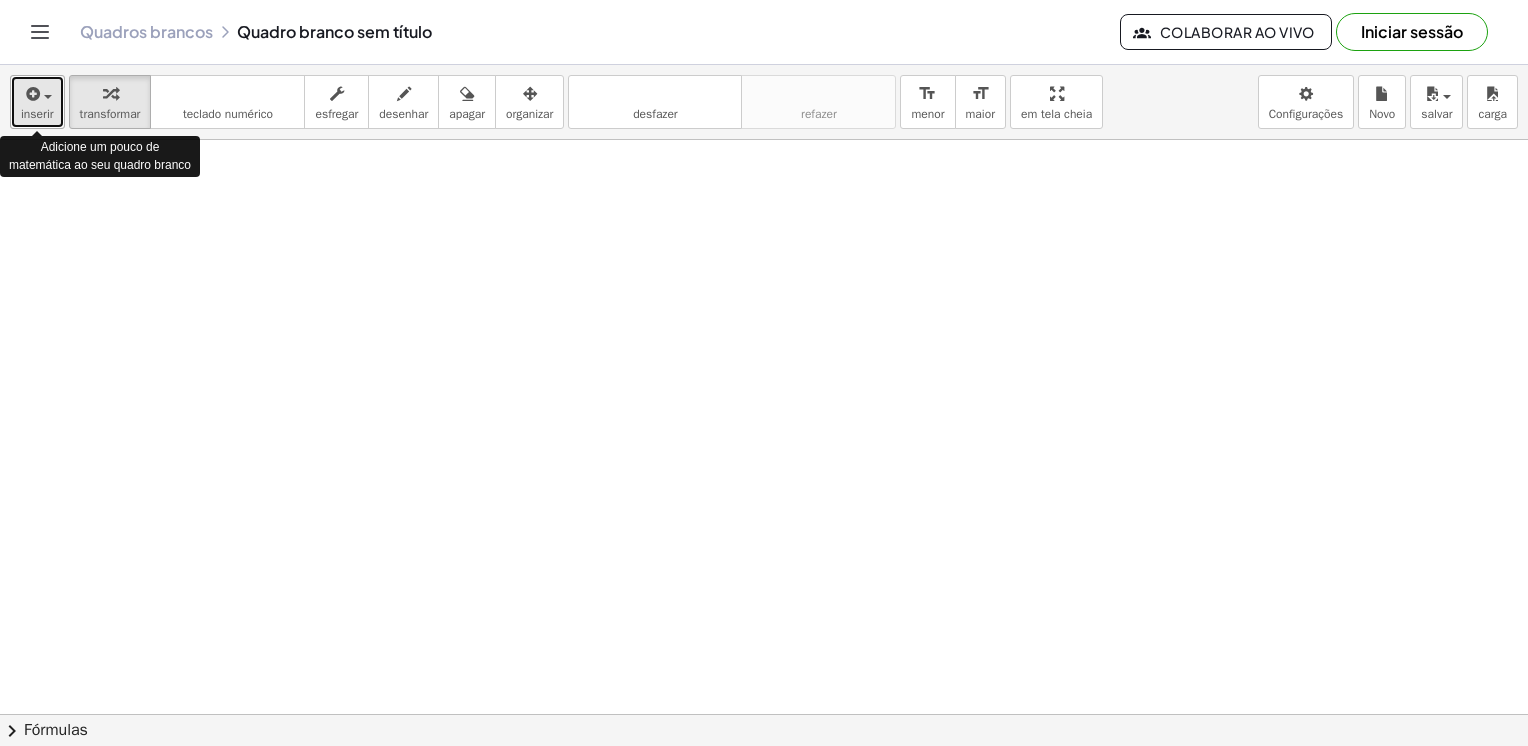 click on "inserir" at bounding box center [37, 114] 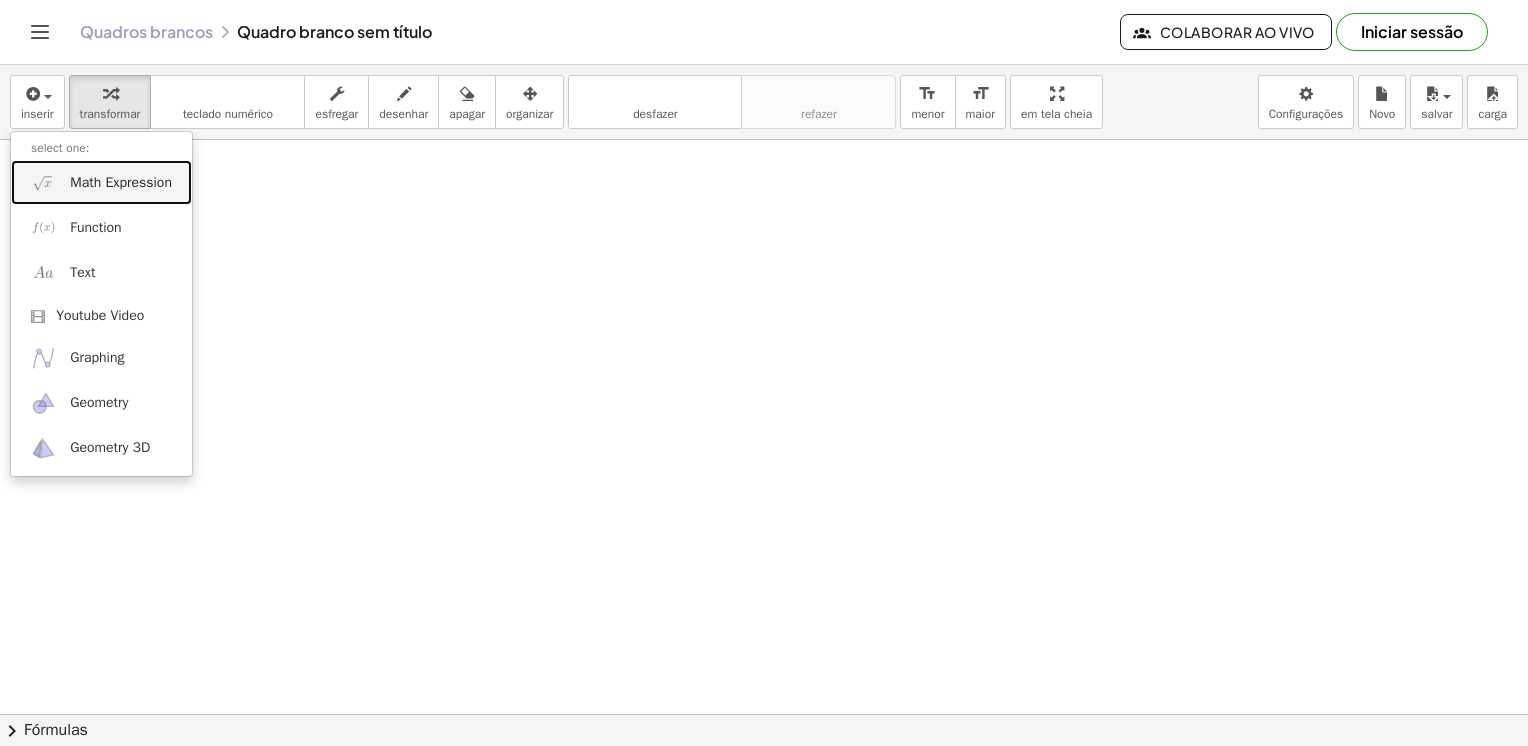 click on "Math Expression" at bounding box center (121, 183) 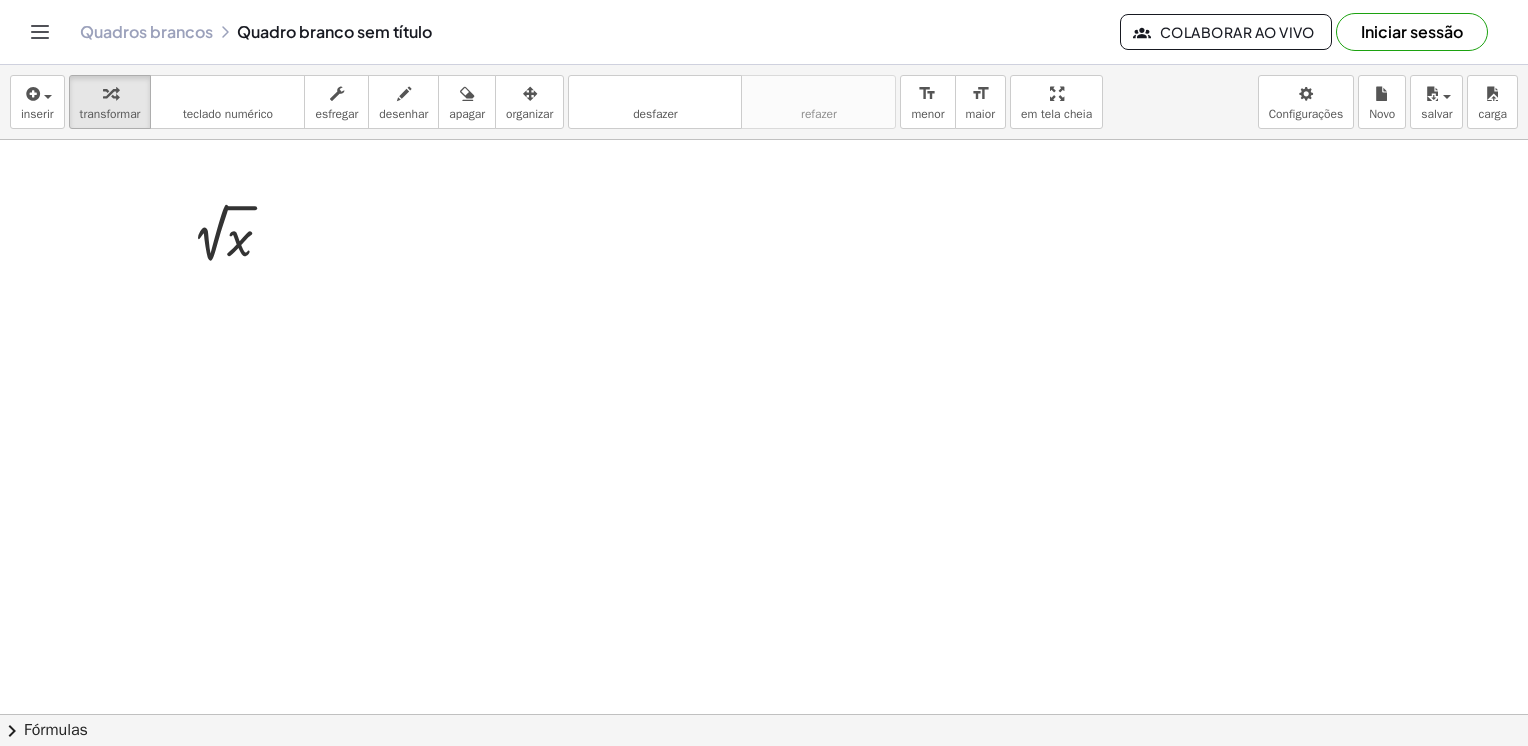 click at bounding box center (764, 780) 